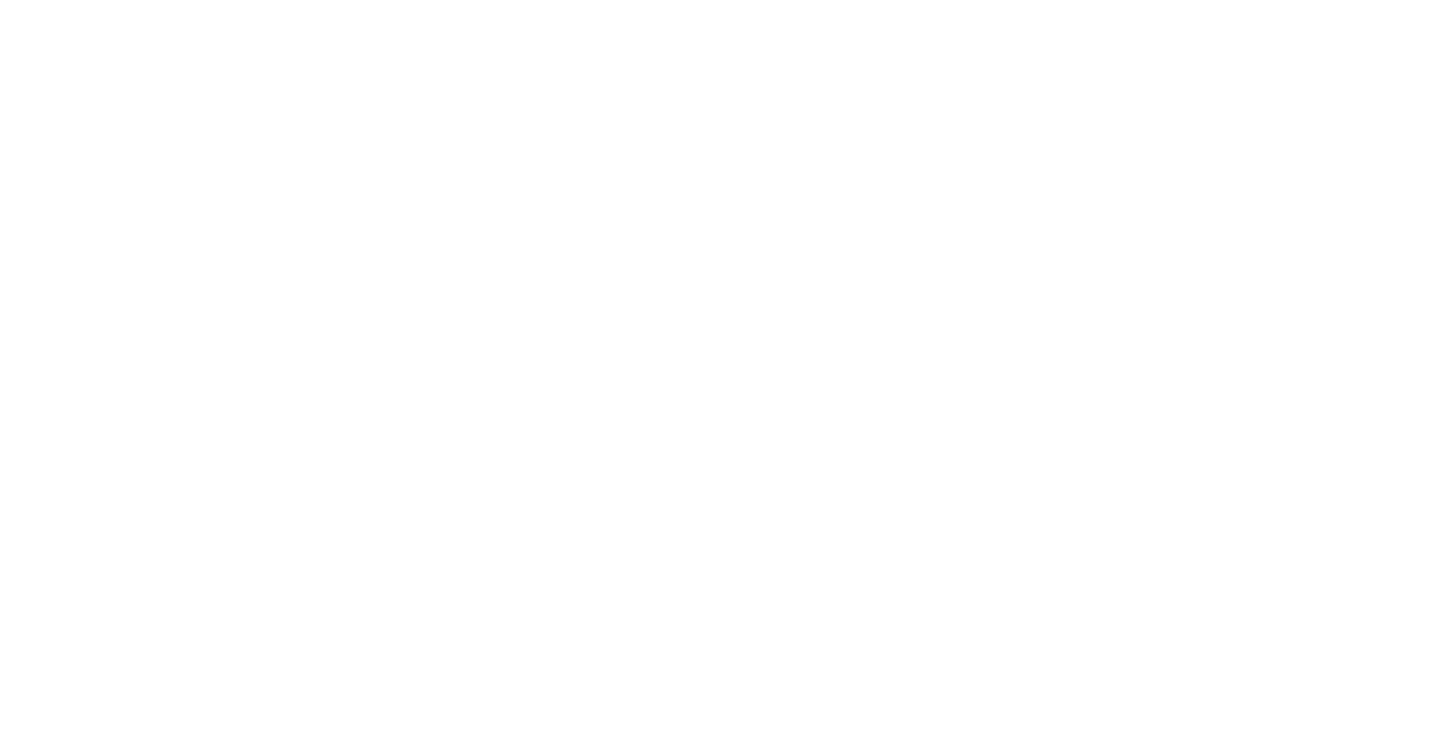 scroll, scrollTop: 0, scrollLeft: 0, axis: both 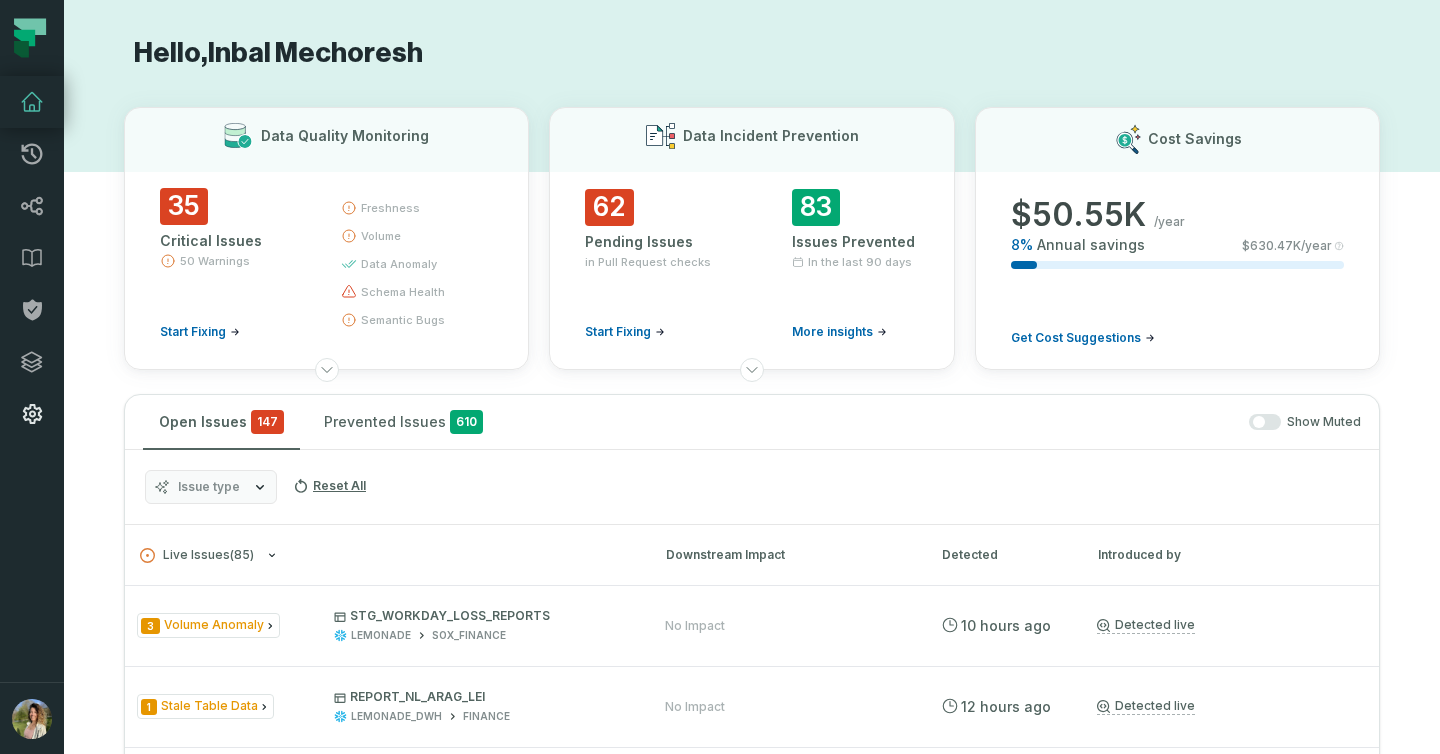 click 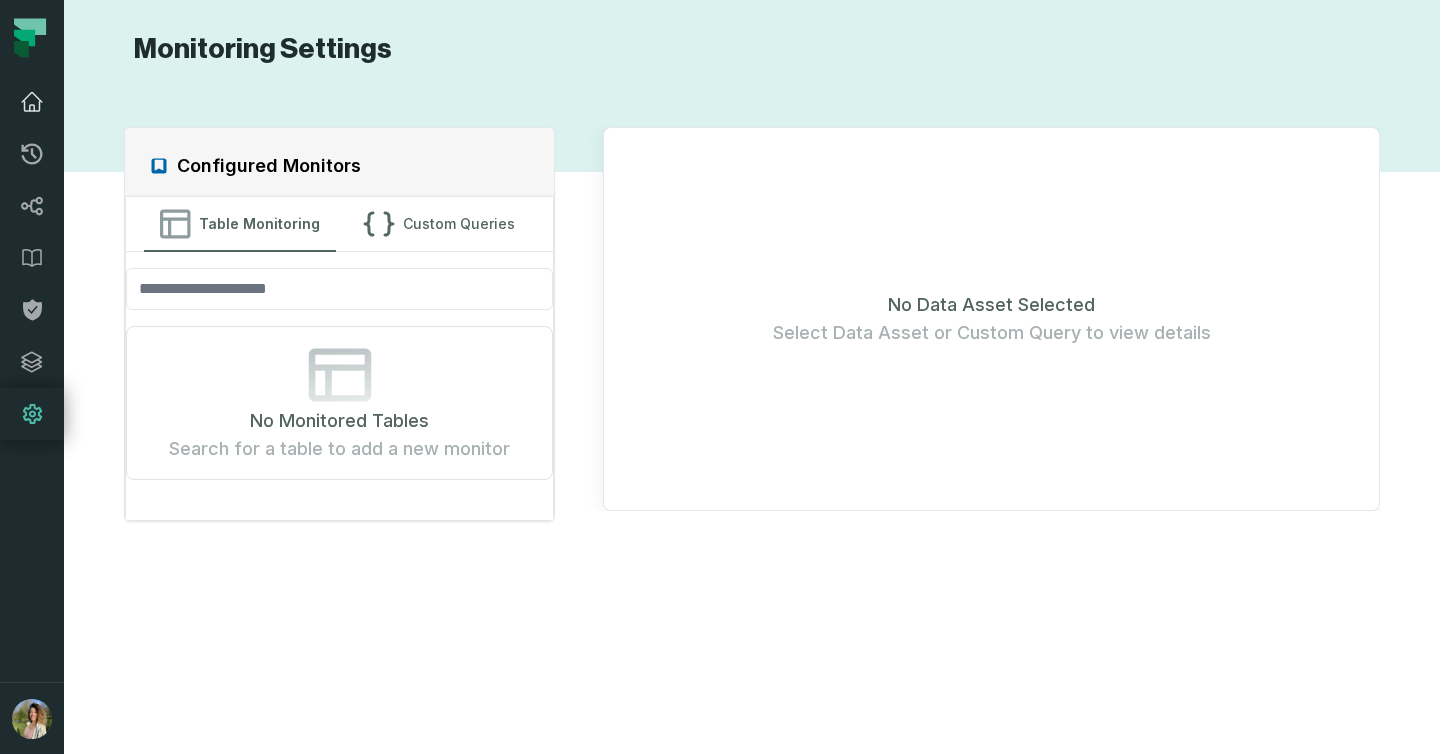 click on "Dashboard" at bounding box center [32, 102] 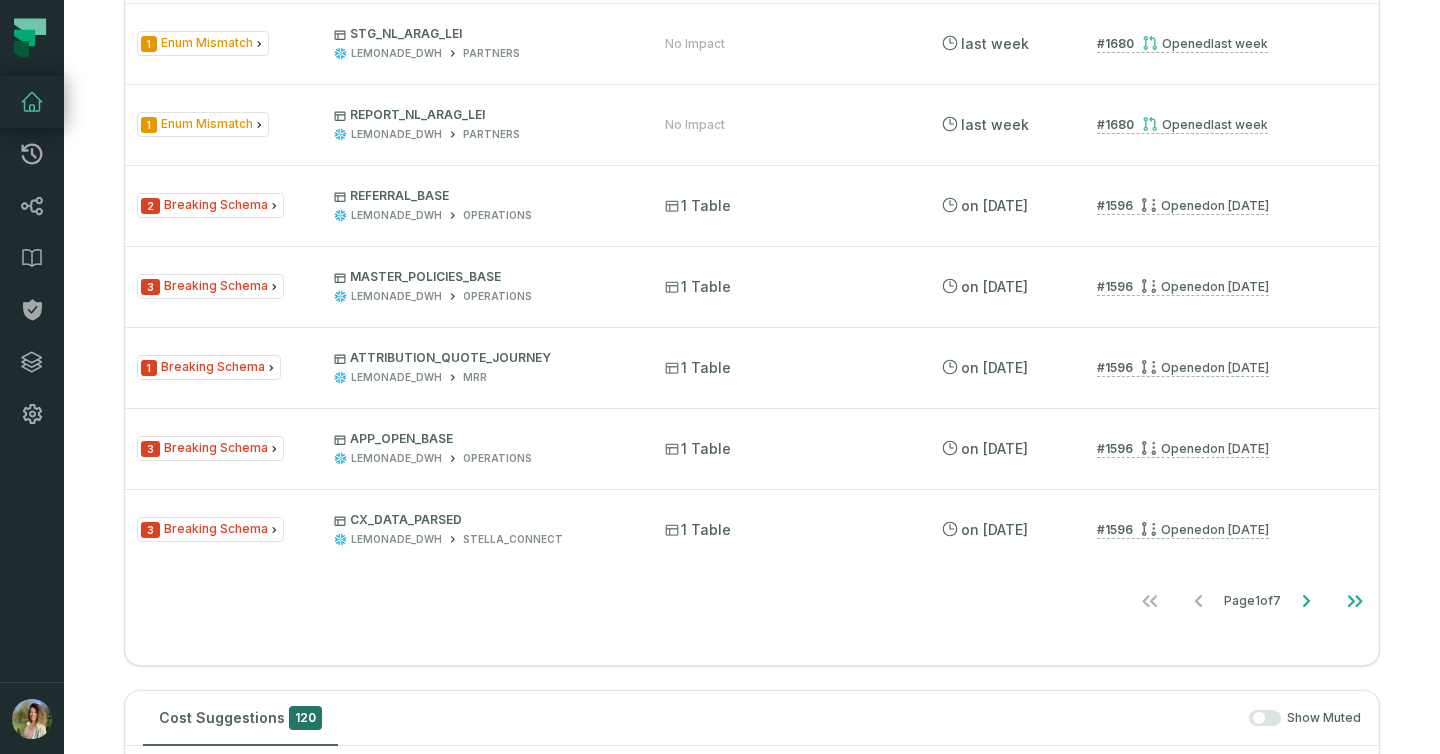 scroll, scrollTop: 308, scrollLeft: 0, axis: vertical 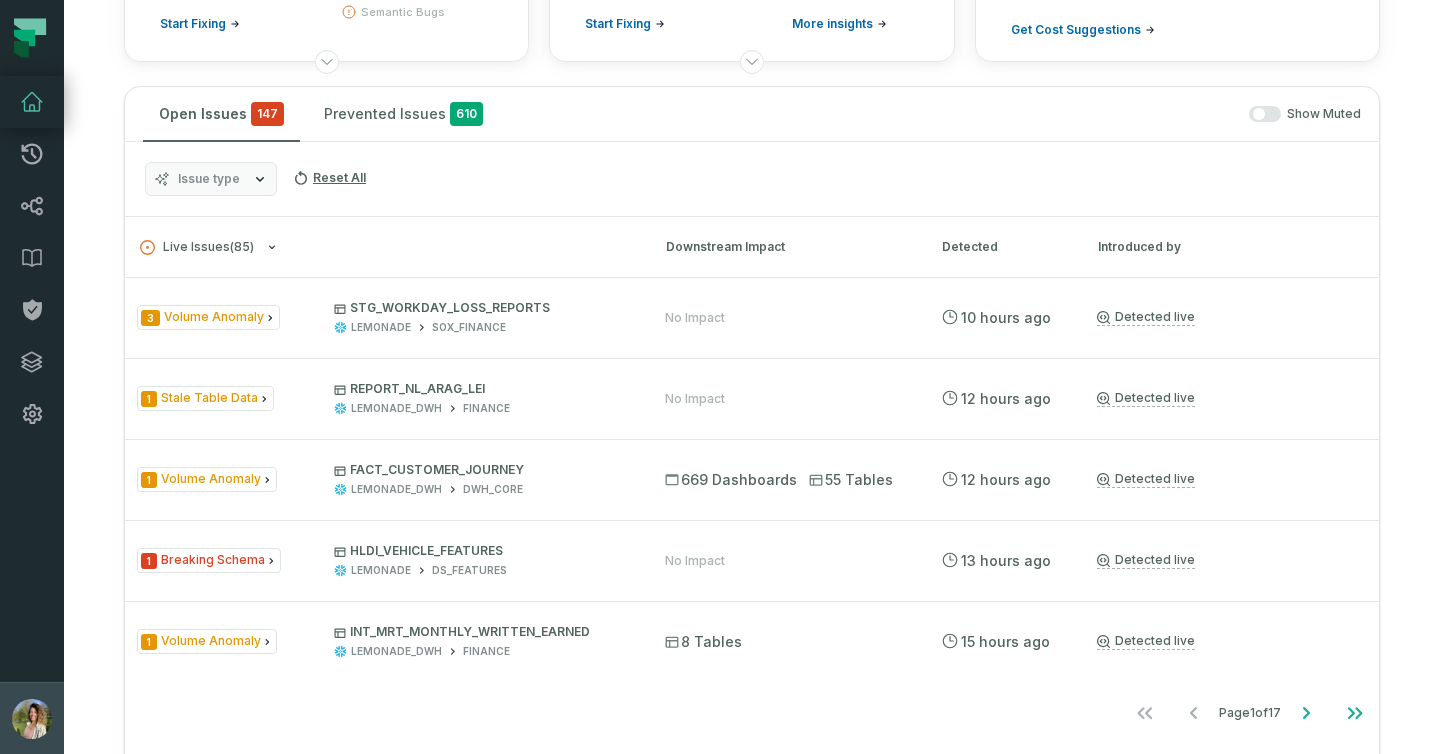 click at bounding box center [32, 719] 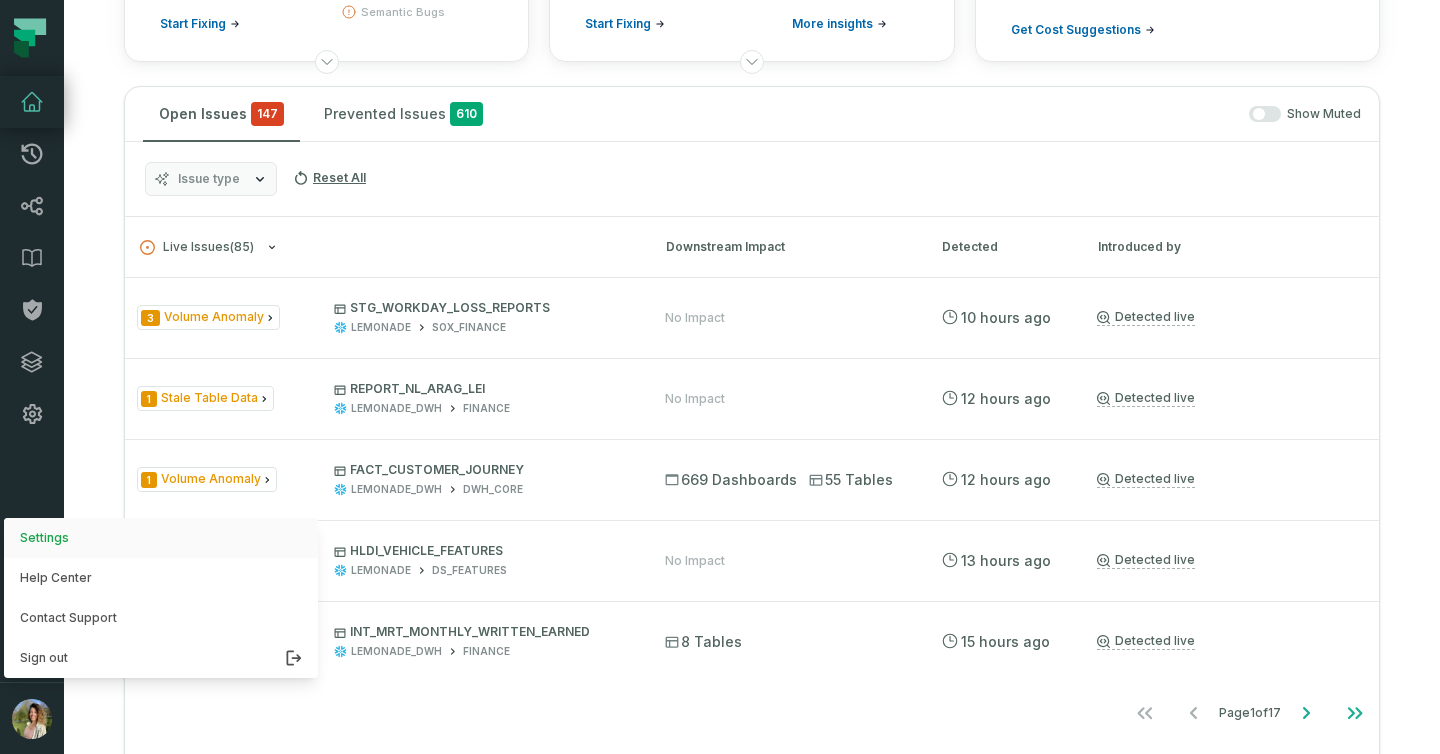 click on "Settings" at bounding box center [161, 538] 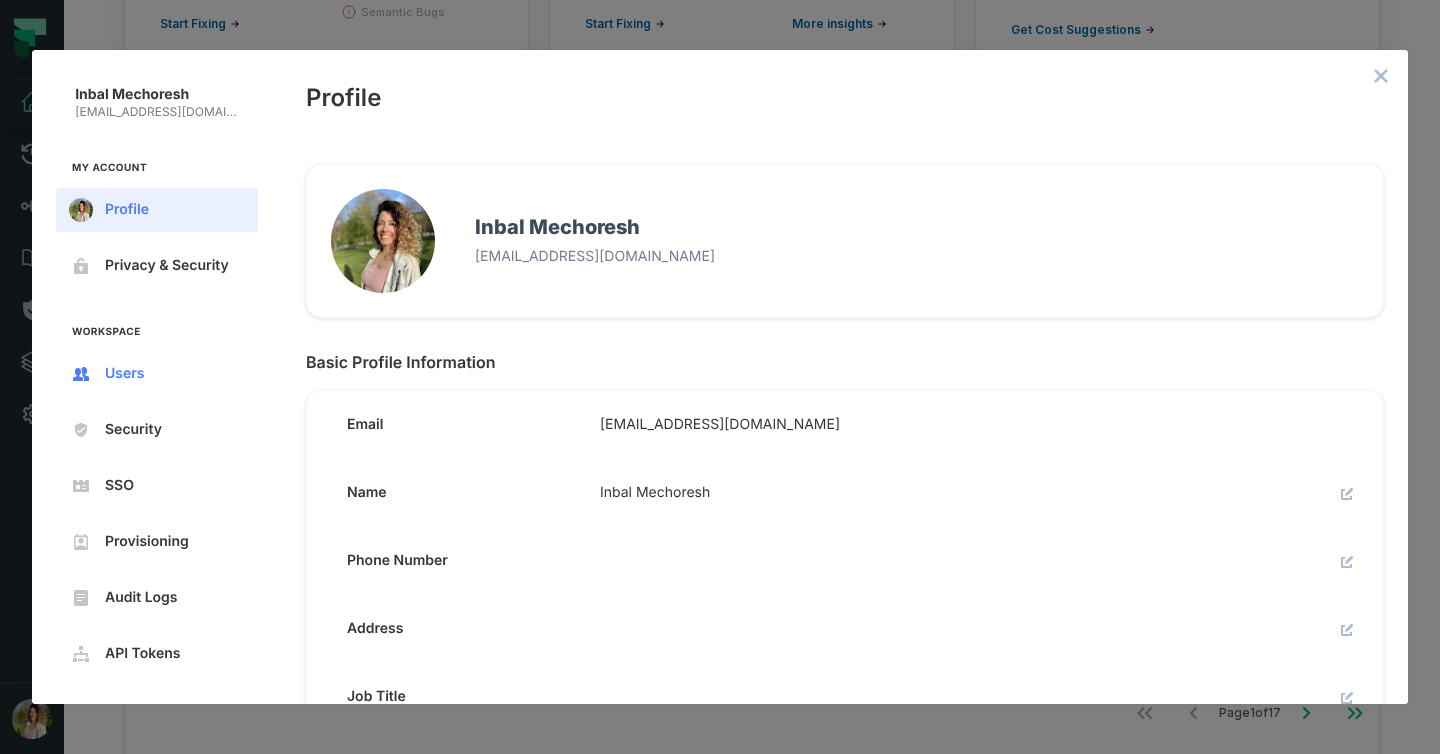 click on "Users" at bounding box center (157, 374) 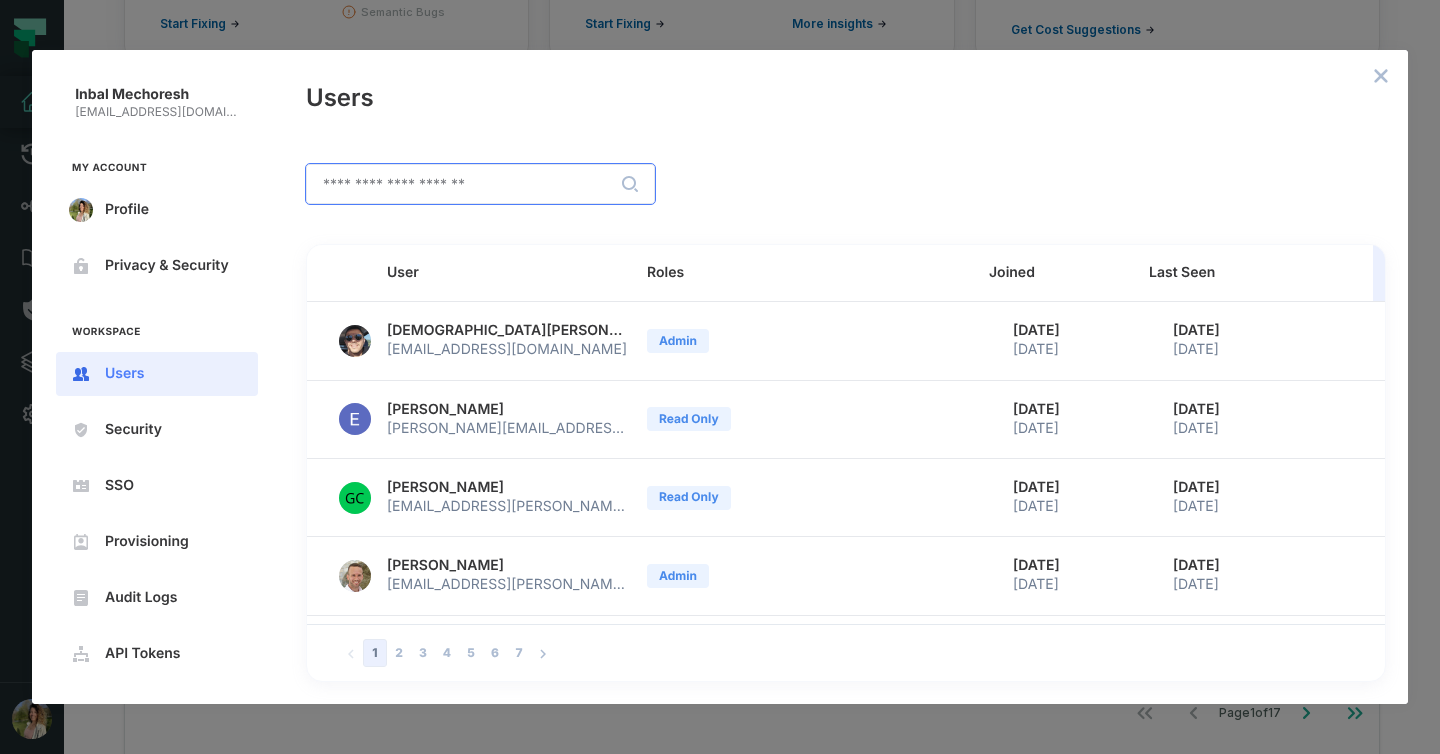click at bounding box center (480, 184) 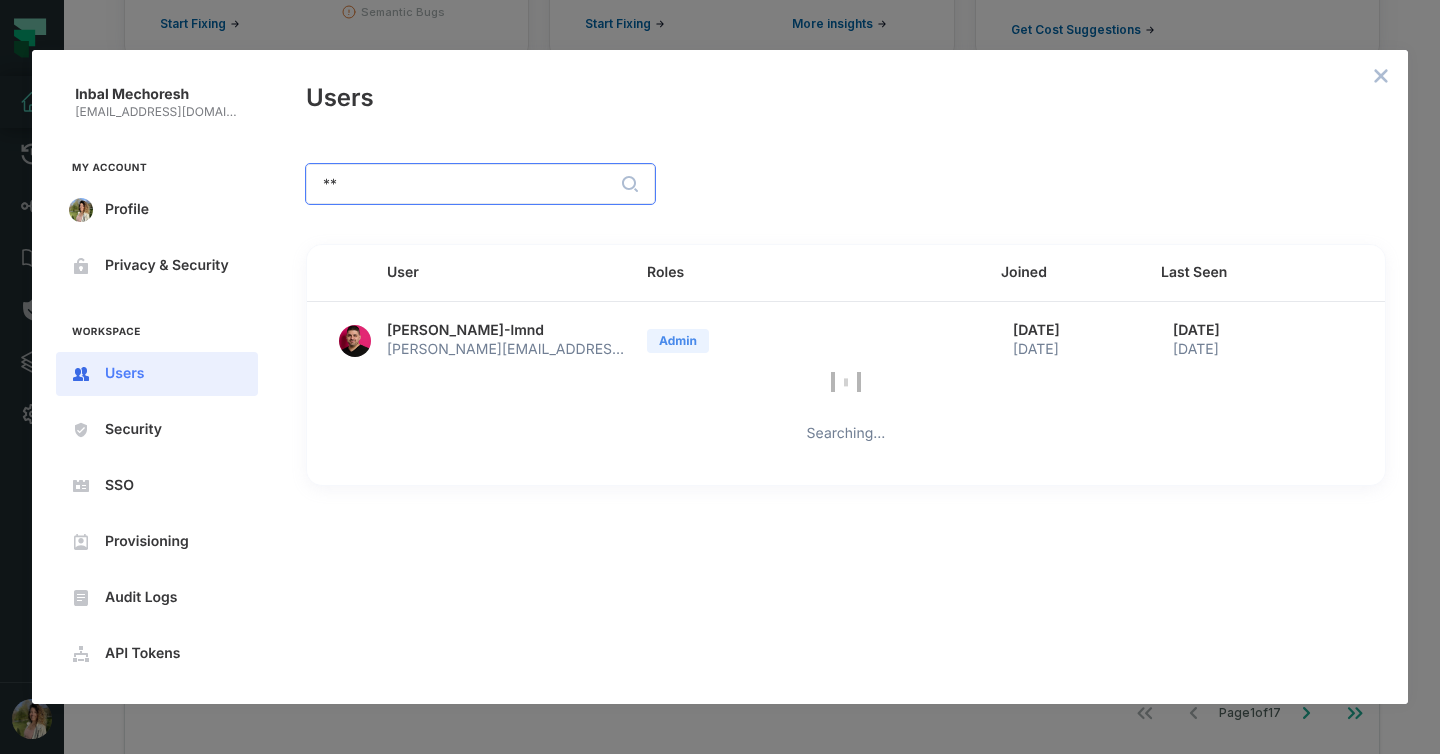 type on "*" 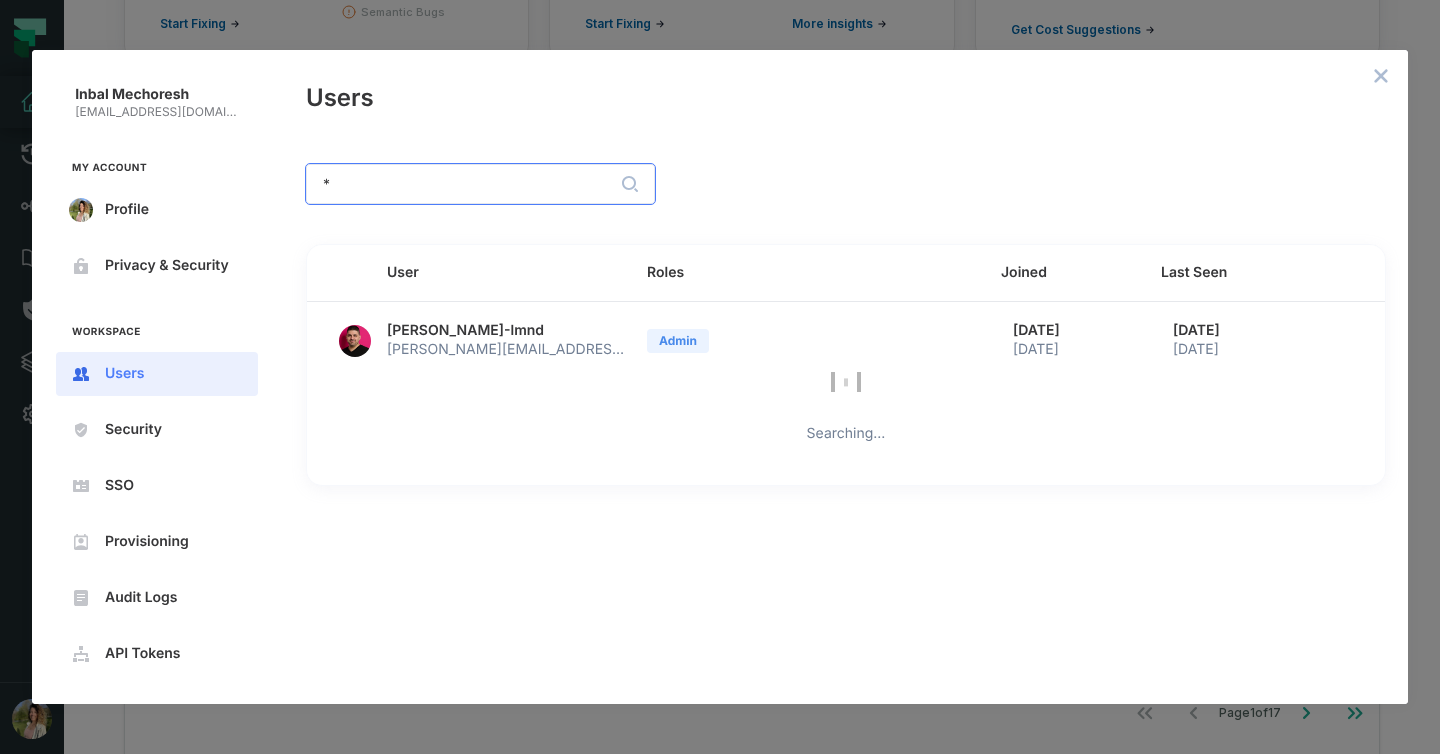 type 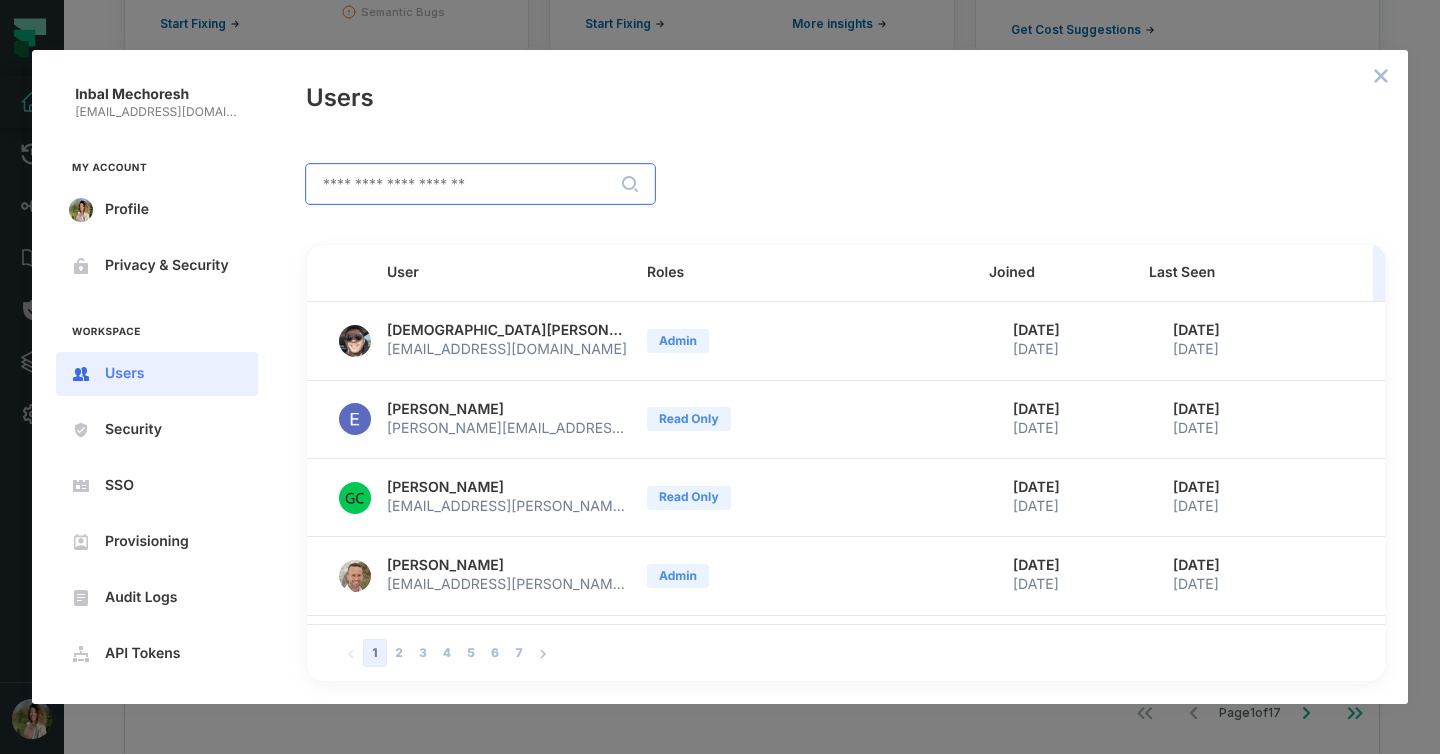 scroll, scrollTop: 4, scrollLeft: 0, axis: vertical 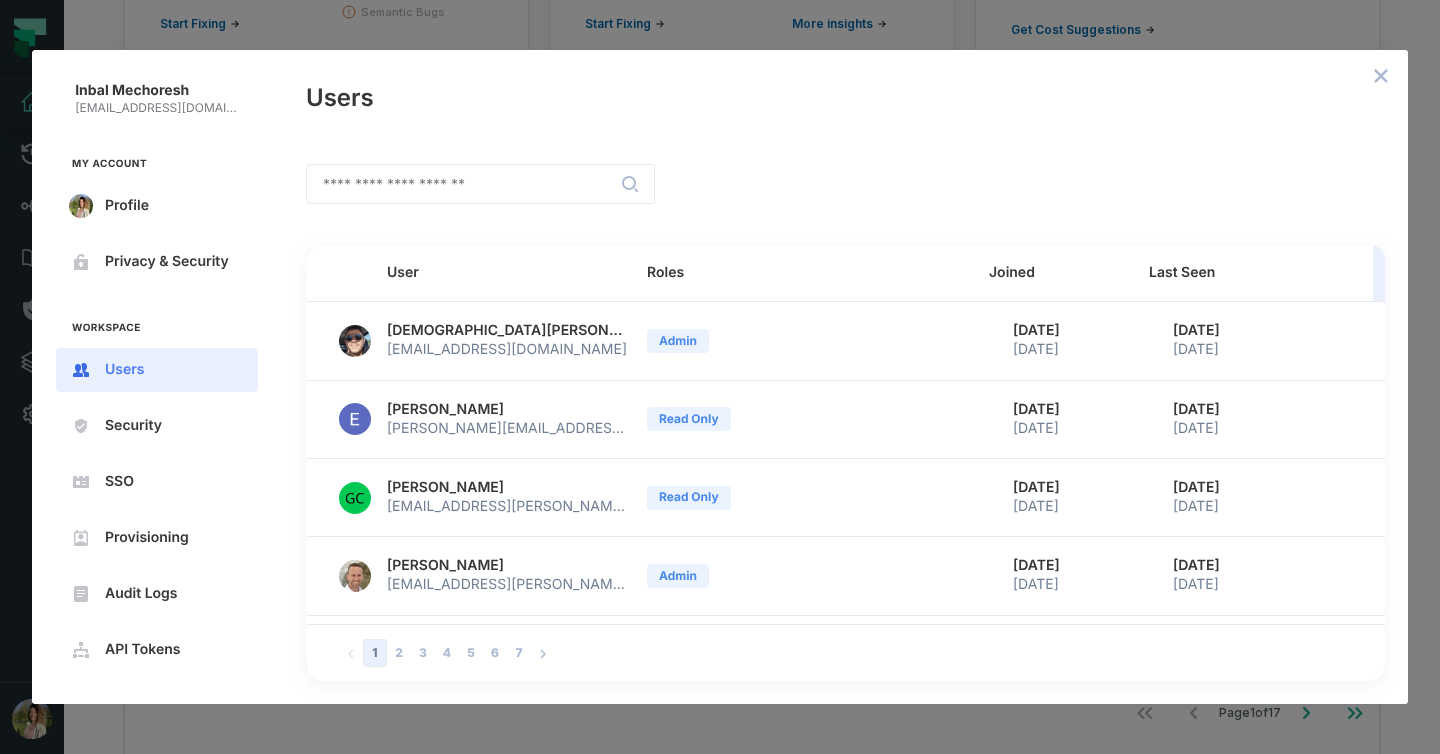 click on "Inbal Mechoresh [EMAIL_ADDRESS][DOMAIN_NAME] My Account Profile Privacy & Security Workspace Users Security SSO Provisioning Audit Logs API Tokens   Users ​ User Roles Joined Last Seen [PERSON_NAME]  [EMAIL_ADDRESS][DOMAIN_NAME] Admin [DATE] [DATE] [DATE] [DATE] [PERSON_NAME]  [PERSON_NAME][EMAIL_ADDRESS][PERSON_NAME][DOMAIN_NAME] Read Only [DATE] [DATE] [DATE] [DATE] [PERSON_NAME]  [PERSON_NAME][EMAIL_ADDRESS][PERSON_NAME][DOMAIN_NAME] Read Only [DATE] [DATE] [DATE] [DATE] [PERSON_NAME]  [PERSON_NAME][EMAIL_ADDRESS][PERSON_NAME][DOMAIN_NAME] Admin [DATE] [DATE] [DATE] [DATE] Rostik Kondratenko  [EMAIL_ADDRESS][PERSON_NAME][DOMAIN_NAME] Admin [DATE] [DATE] [DATE] [DATE] ben-zalekta-lmnd  [EMAIL_ADDRESS][DOMAIN_NAME] Admin [DATE] [DATE] [DATE] [DATE] [PERSON_NAME][EMAIL_ADDRESS][DOMAIN_NAME]  [DOMAIN_NAME][EMAIL_ADDRESS][DOMAIN_NAME] Admin Pending approval - noaleshem1  [EMAIL_ADDRESS][DOMAIN_NAME] Admin [DATE] [DATE] [DATE] [DATE] [PERSON_NAME]  [PERSON_NAME][EMAIL_ADDRESS][PERSON_NAME][DOMAIN_NAME] 1 2 3 4" at bounding box center (720, 377) 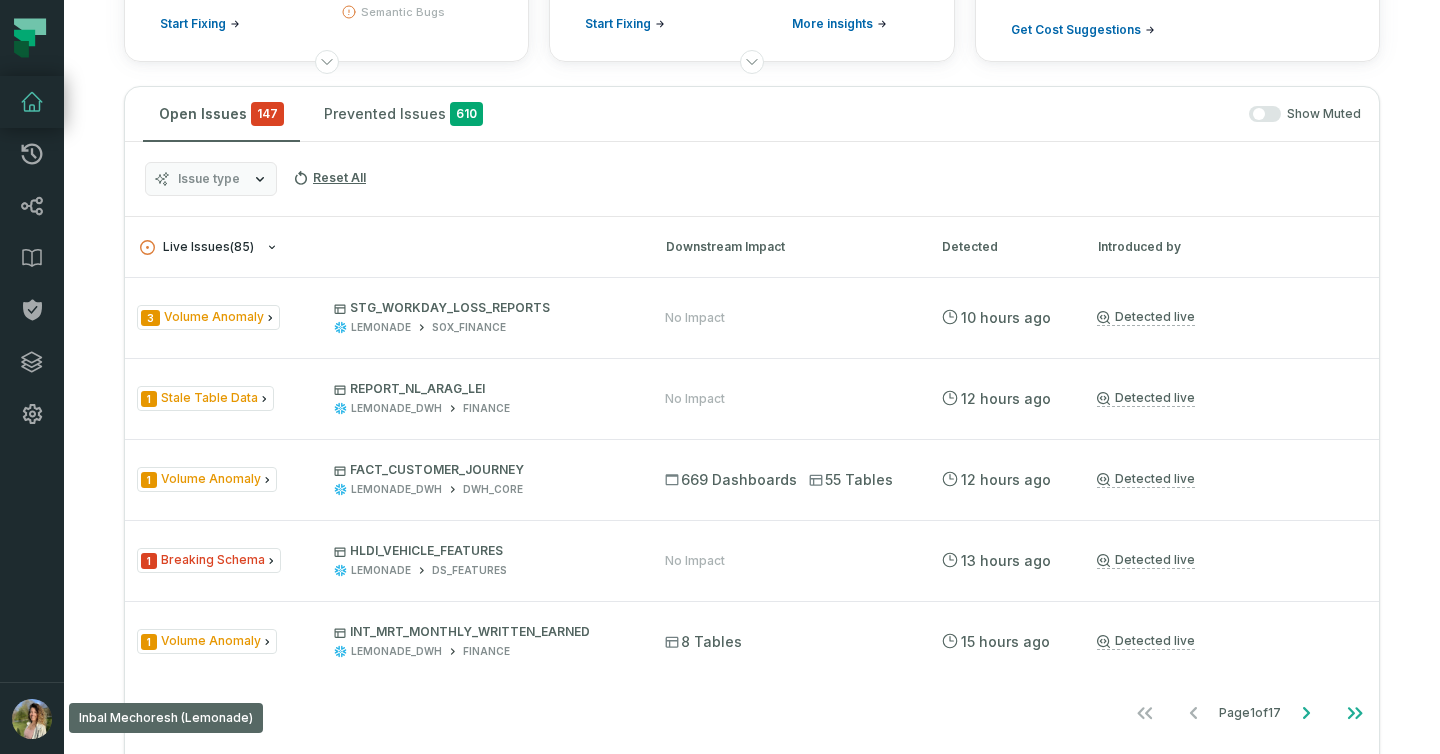 type 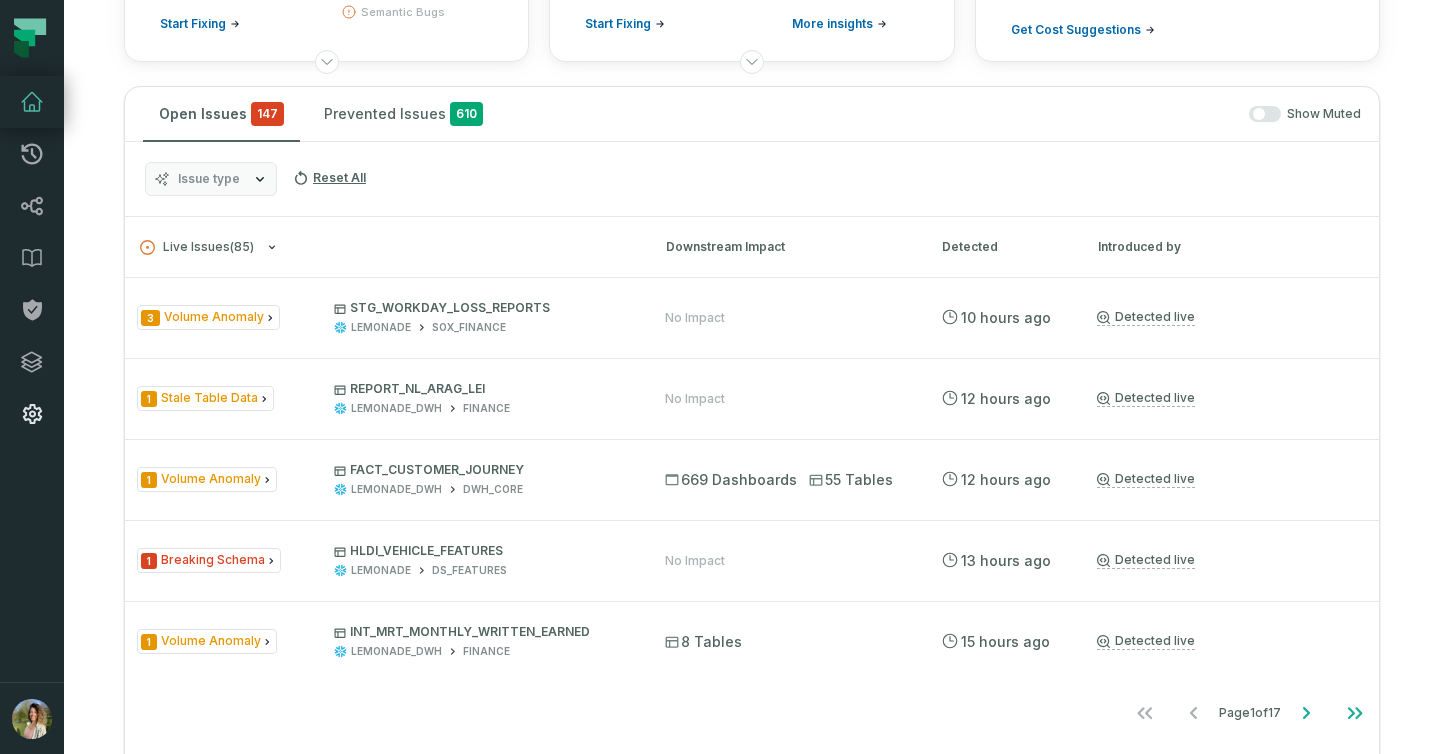 click 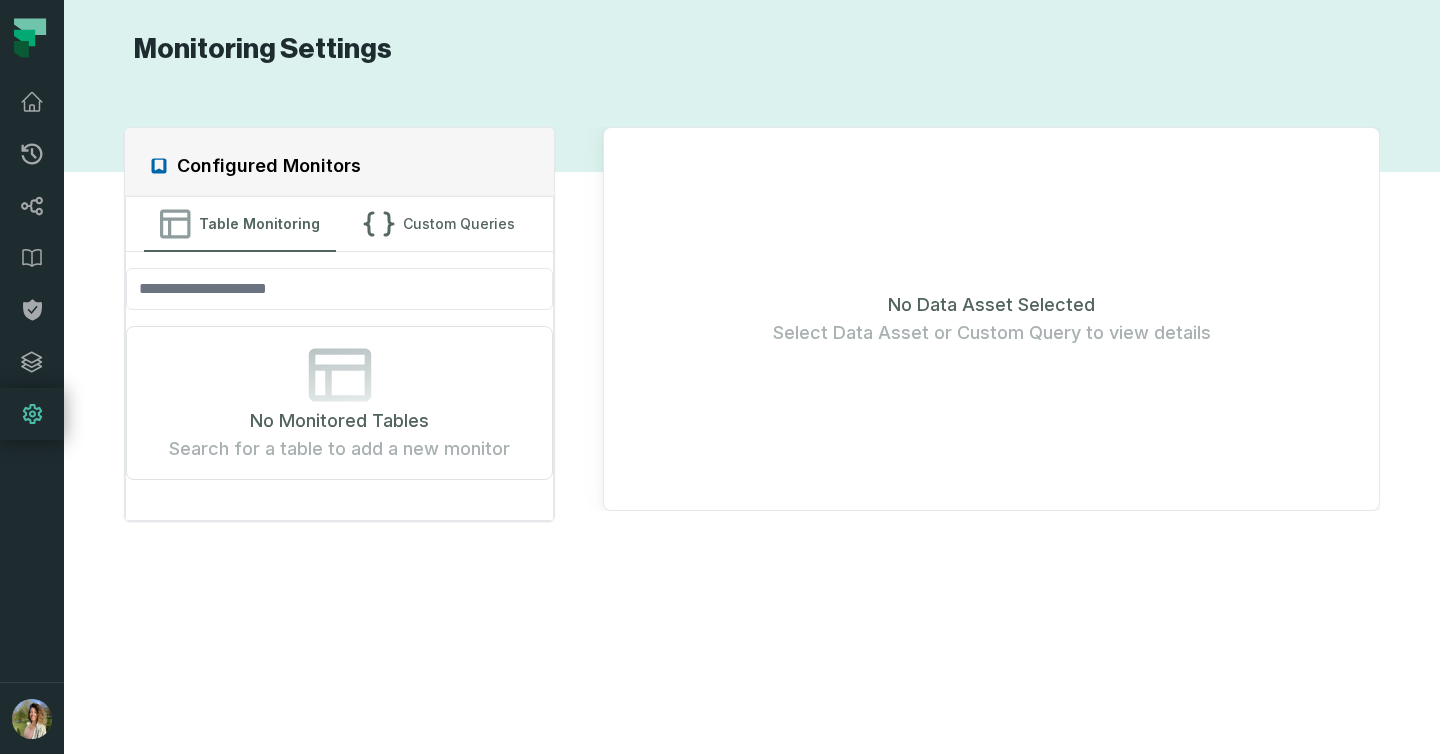 scroll, scrollTop: 0, scrollLeft: 0, axis: both 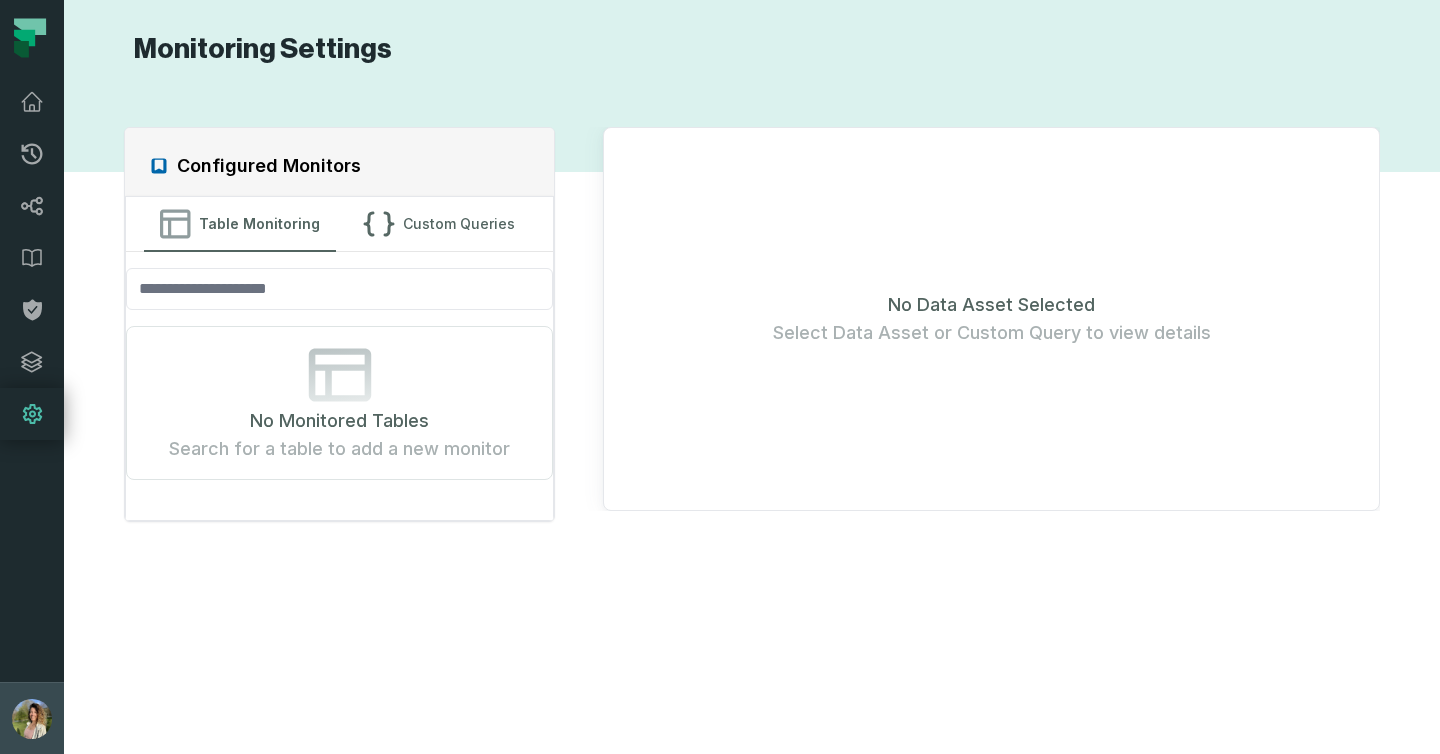 click at bounding box center (32, 719) 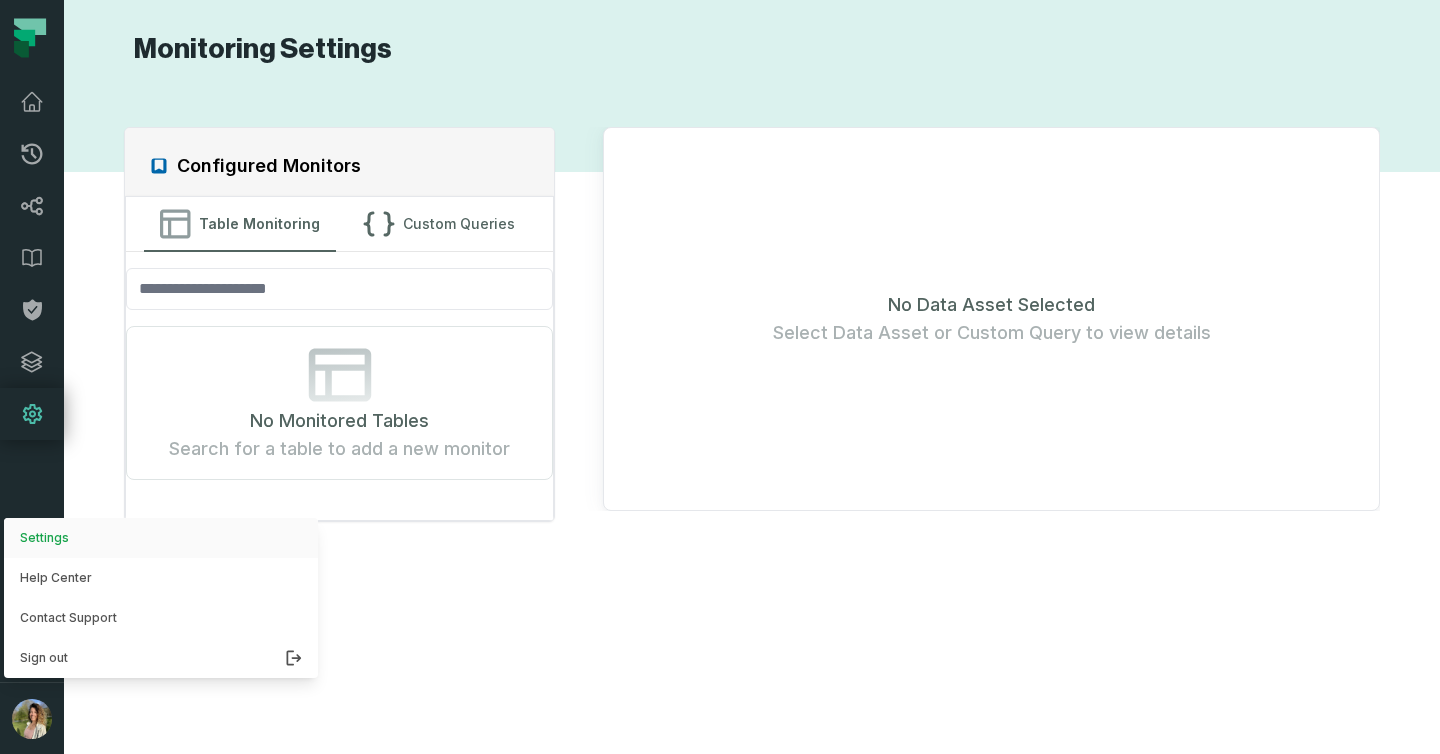 click on "Settings" at bounding box center [161, 538] 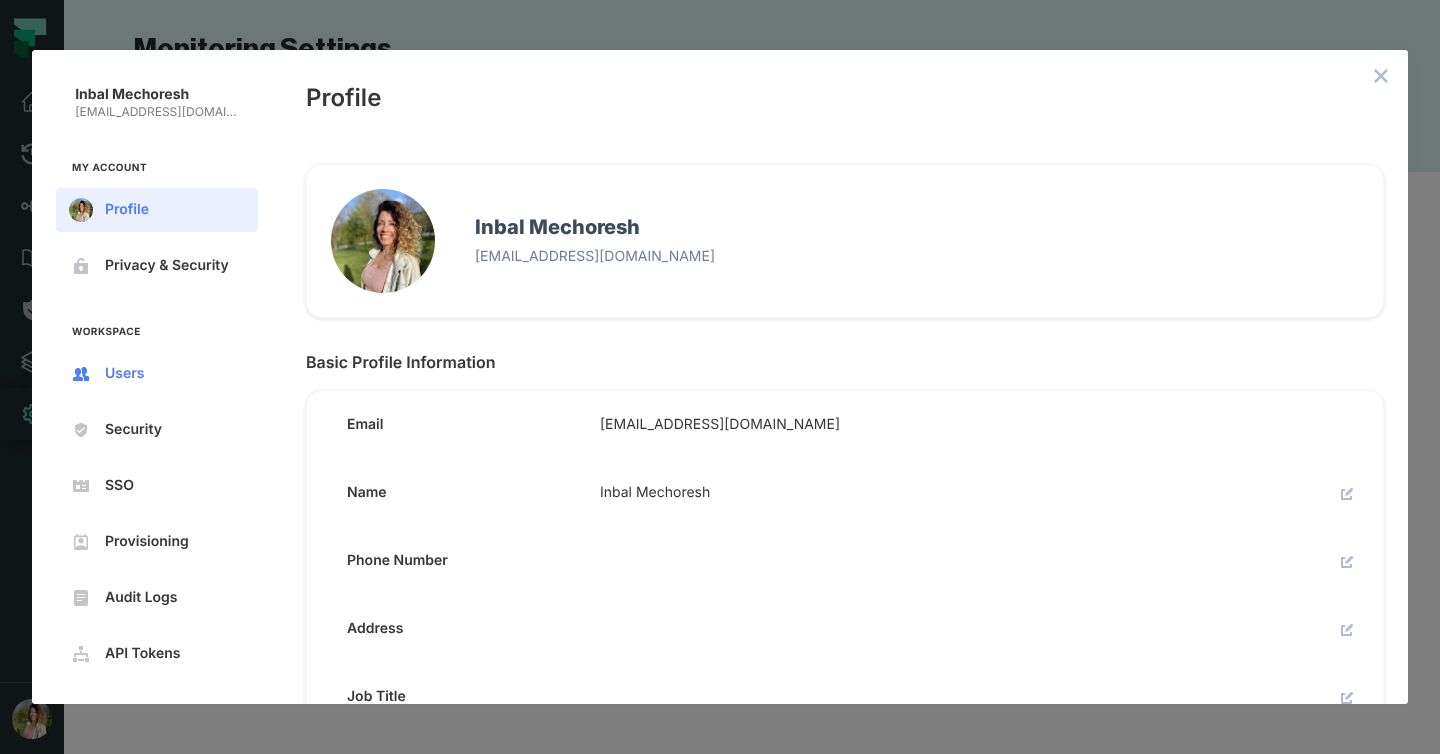 click on "Users" at bounding box center [173, 374] 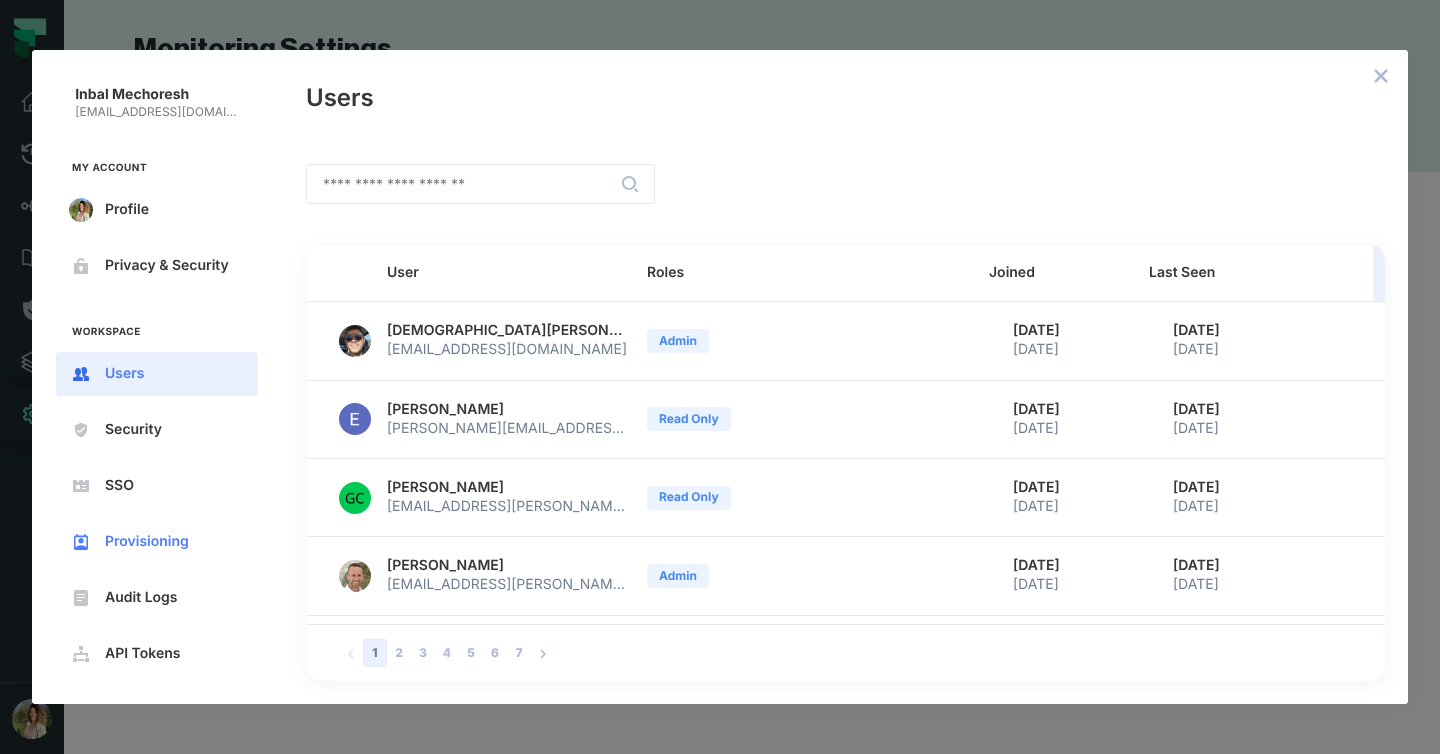 scroll, scrollTop: 4, scrollLeft: 0, axis: vertical 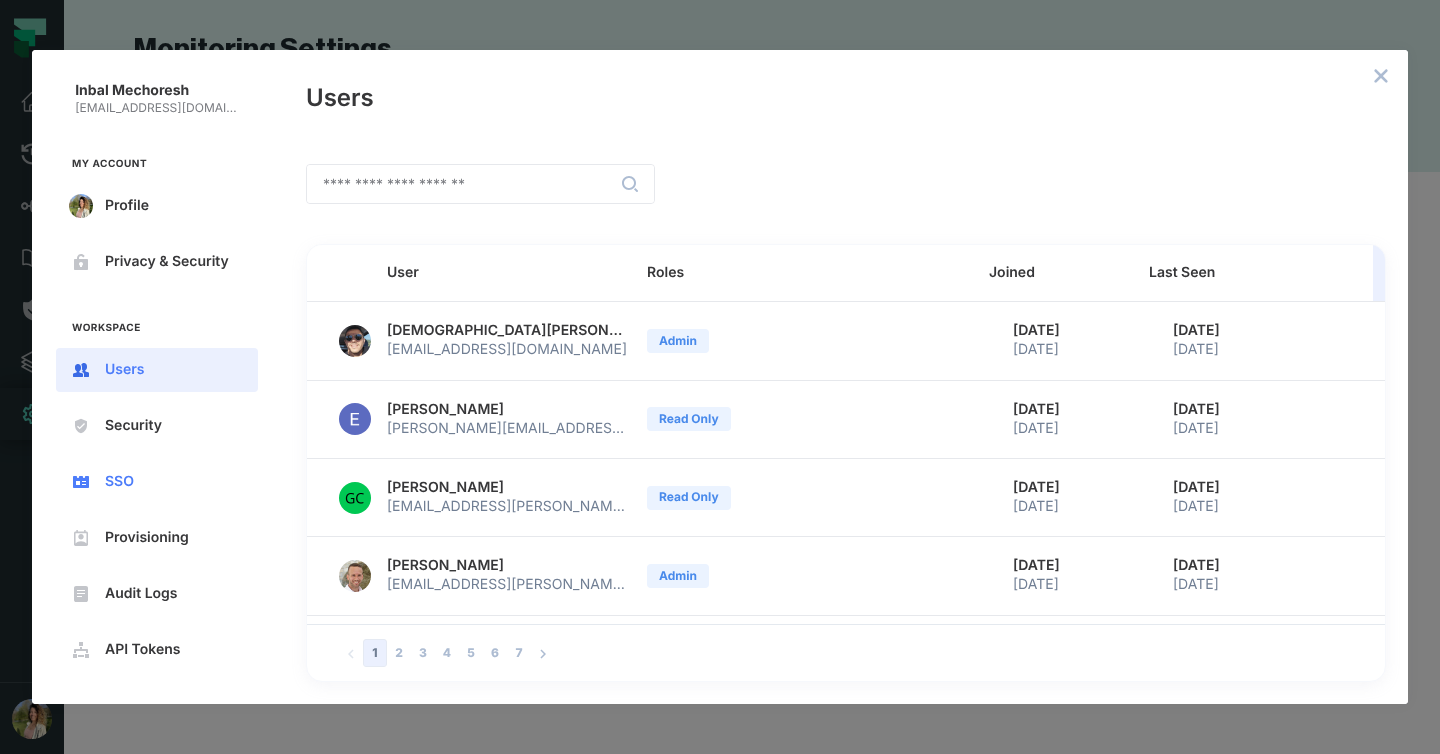 click on "SSO" at bounding box center [173, 482] 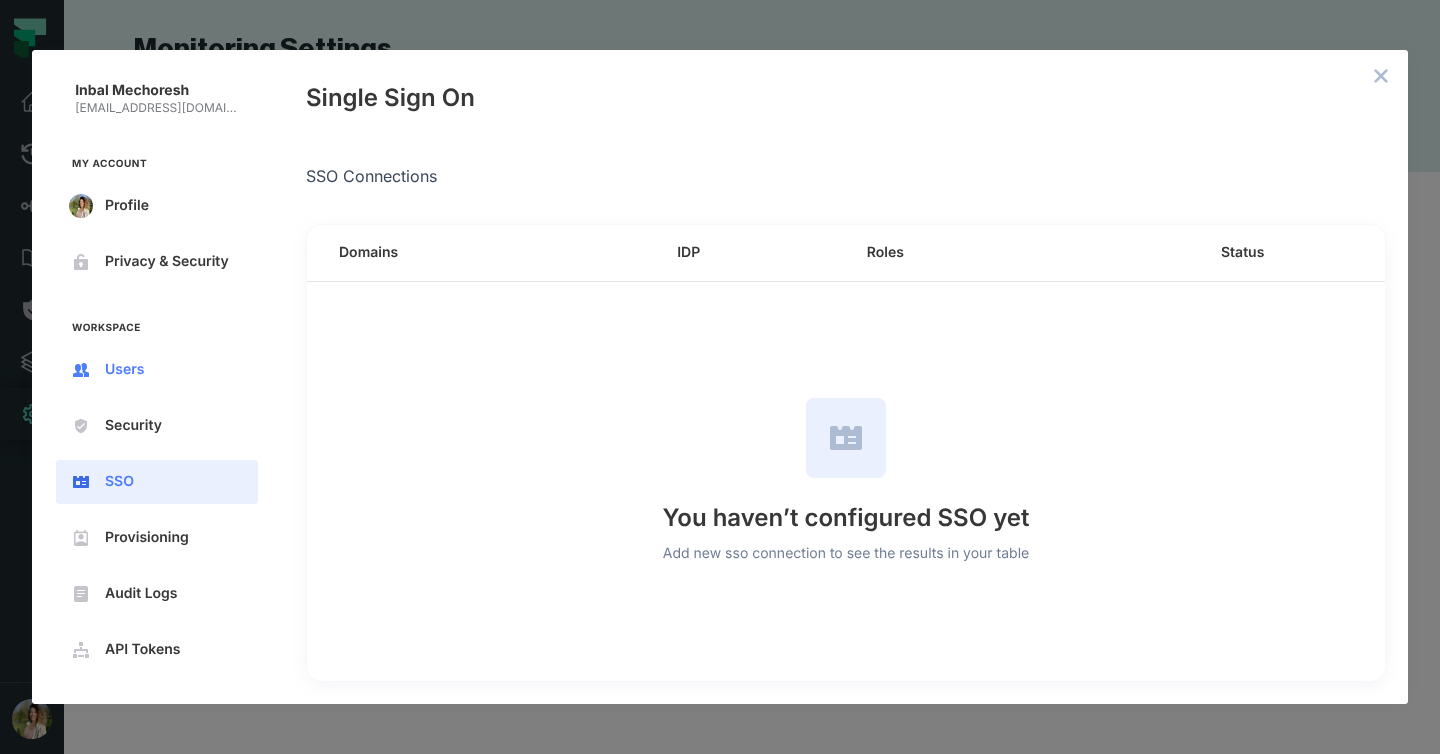 click on "Users" at bounding box center [173, 370] 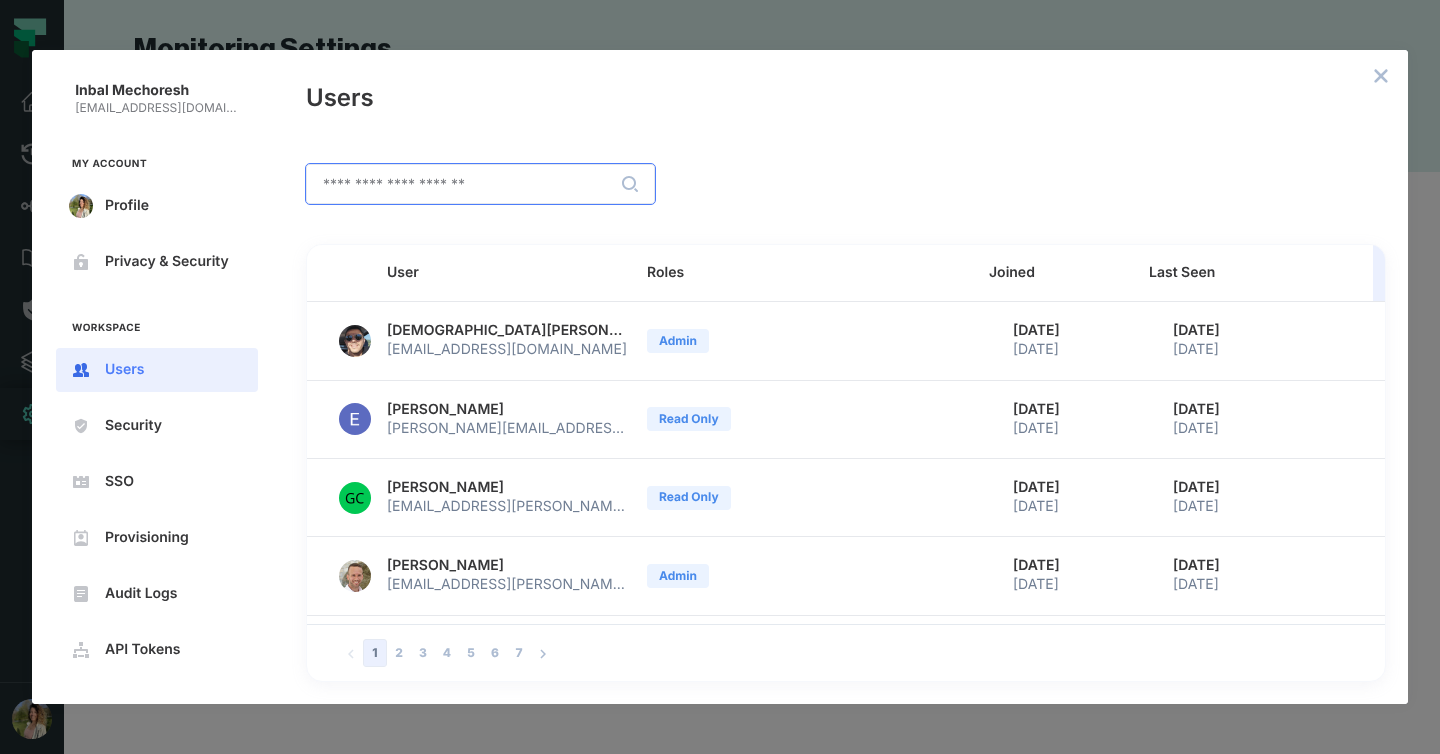 click at bounding box center [480, 184] 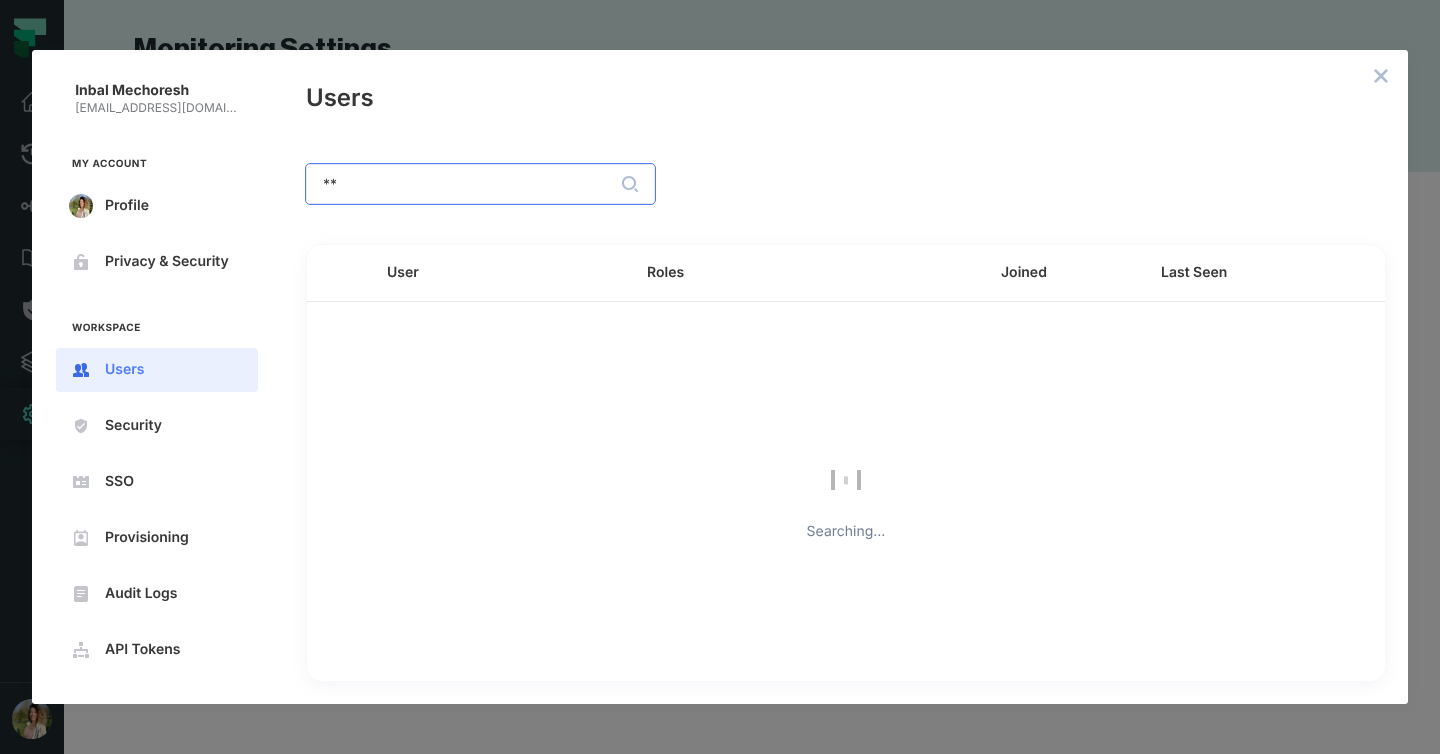 type on "*" 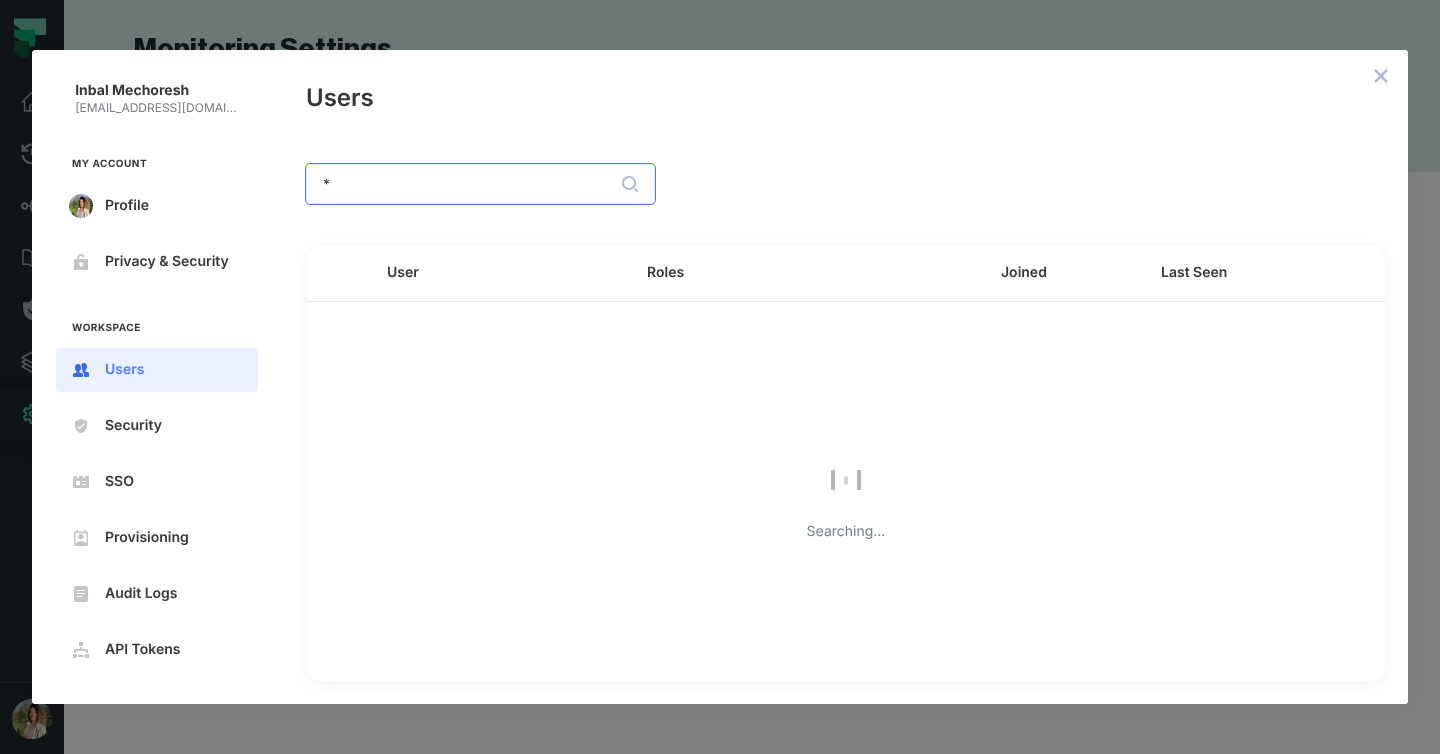 type 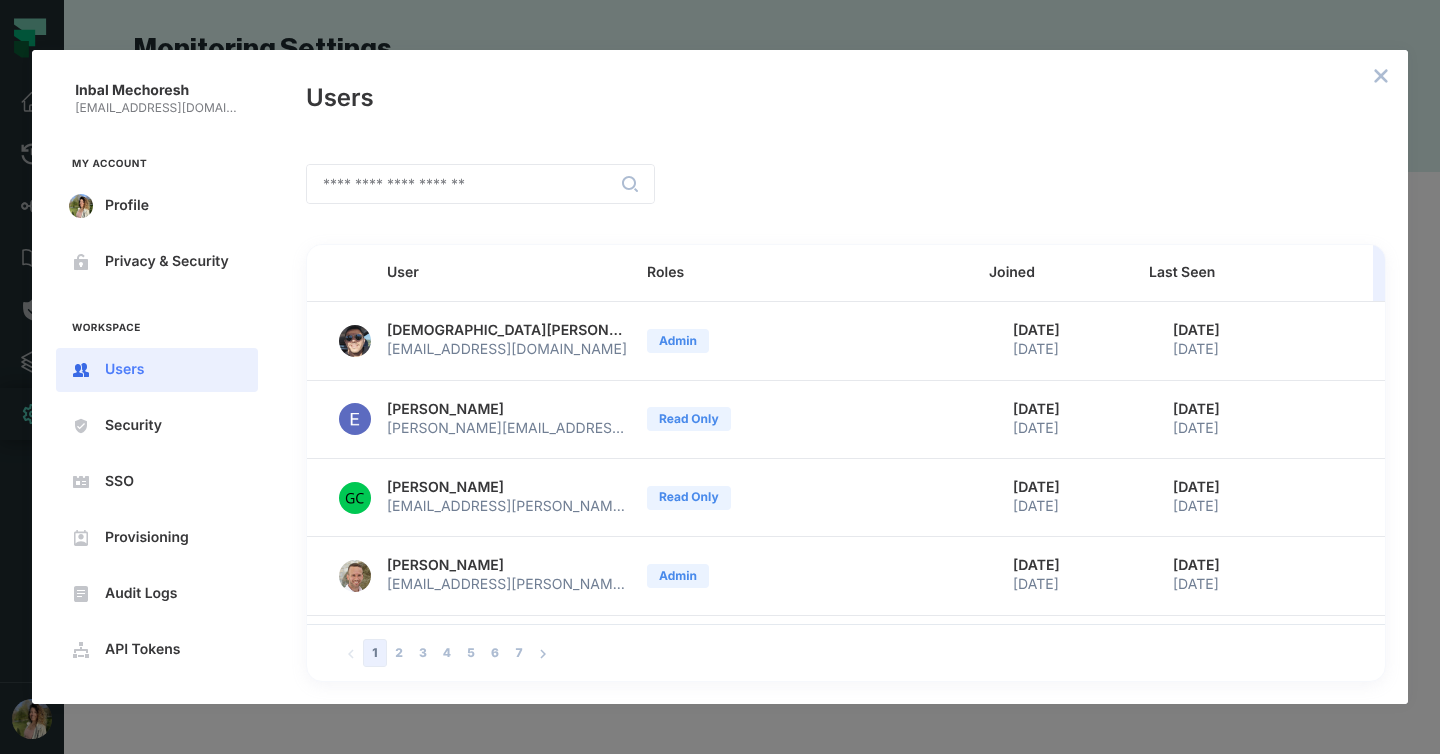 click at bounding box center [1019, 184] 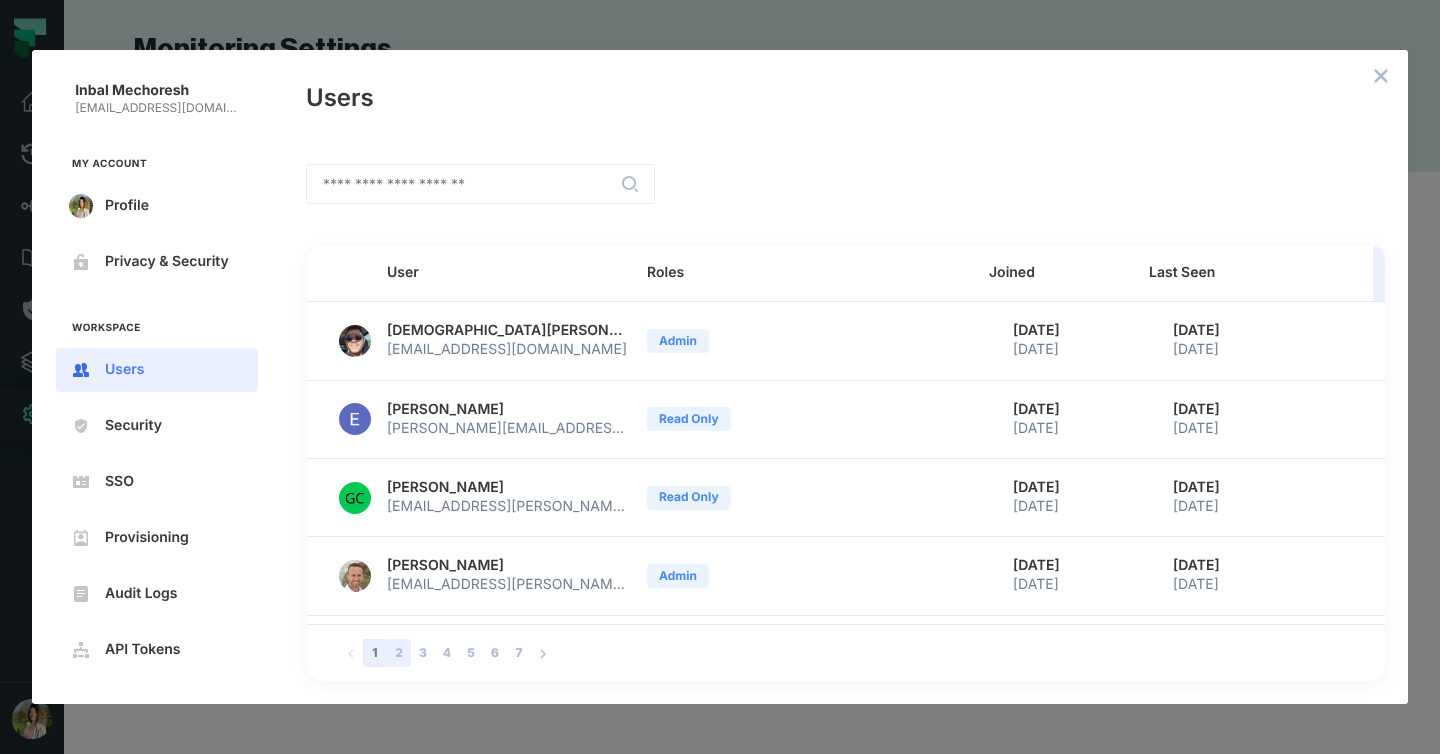 click on "2" at bounding box center (399, 653) 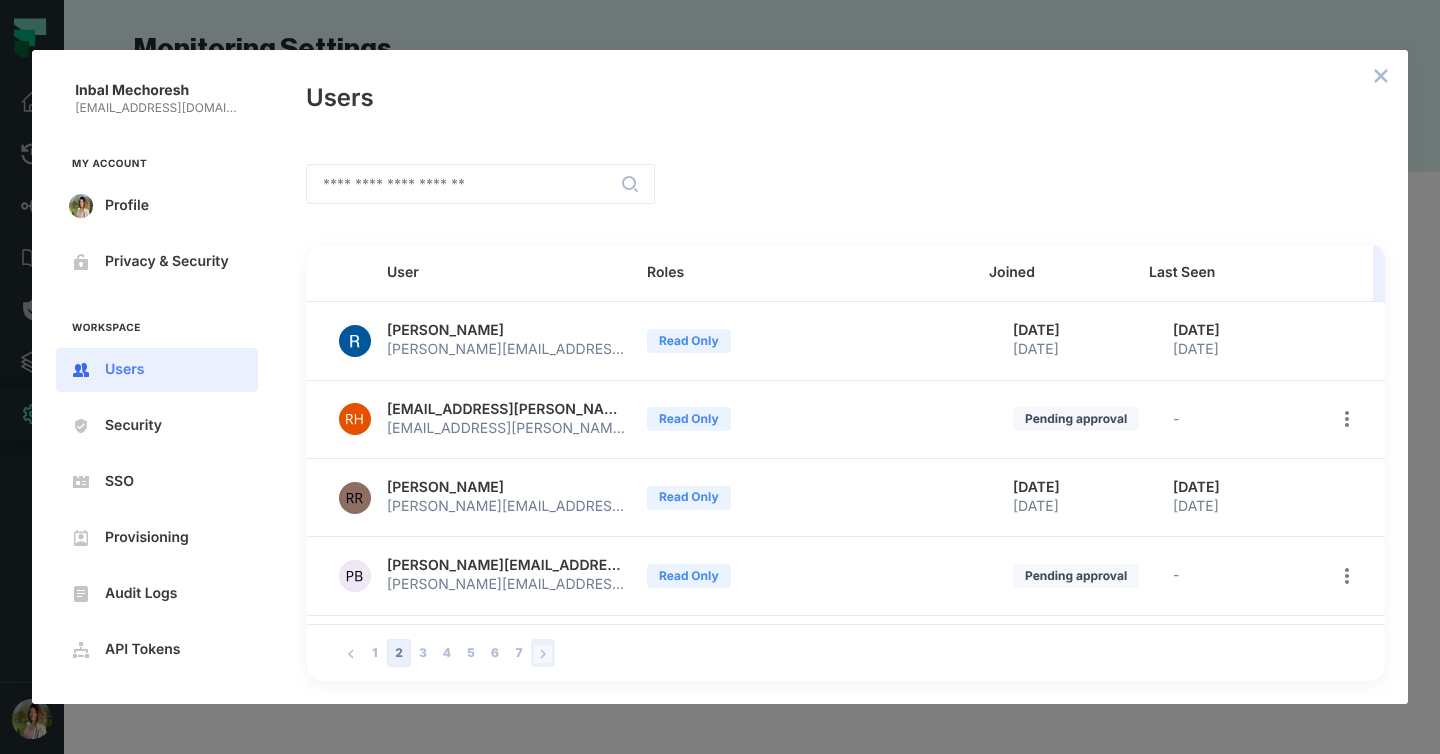 click 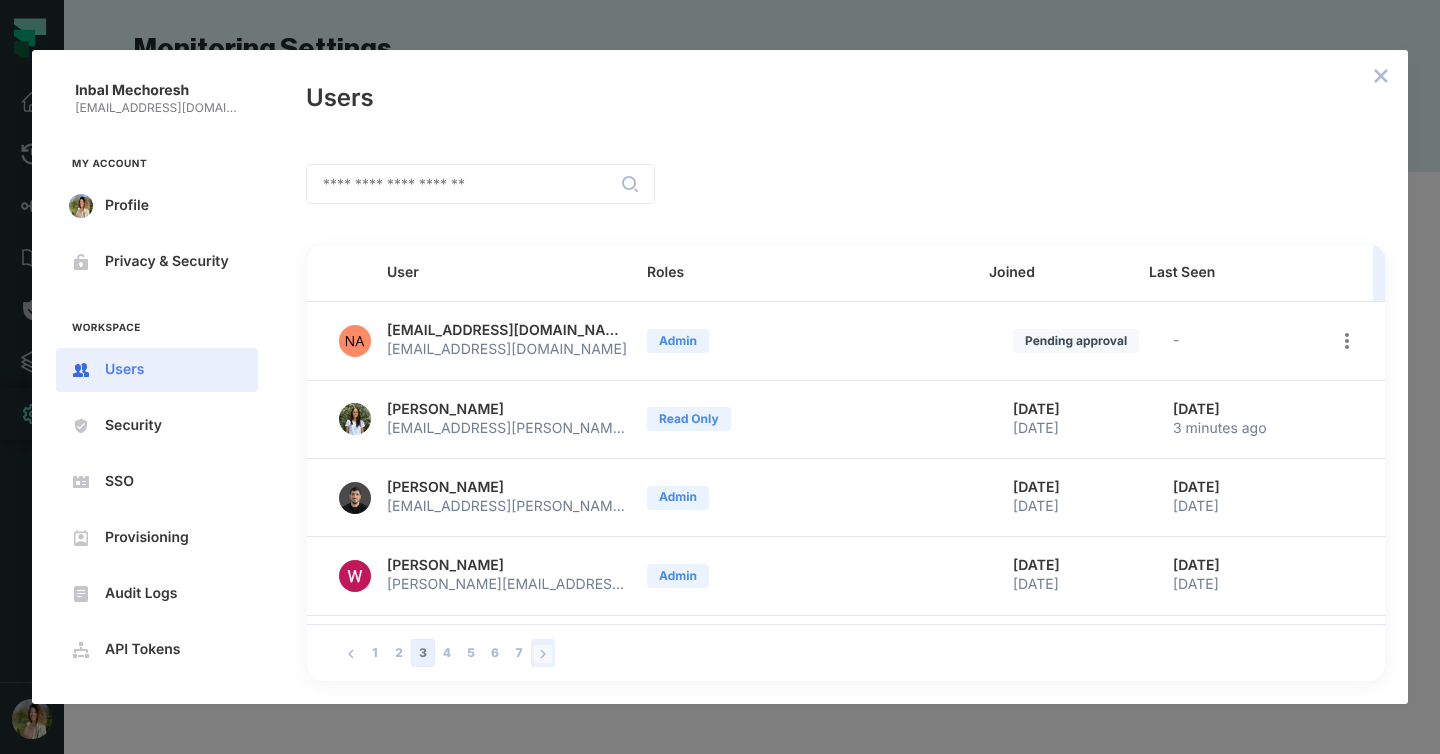 click 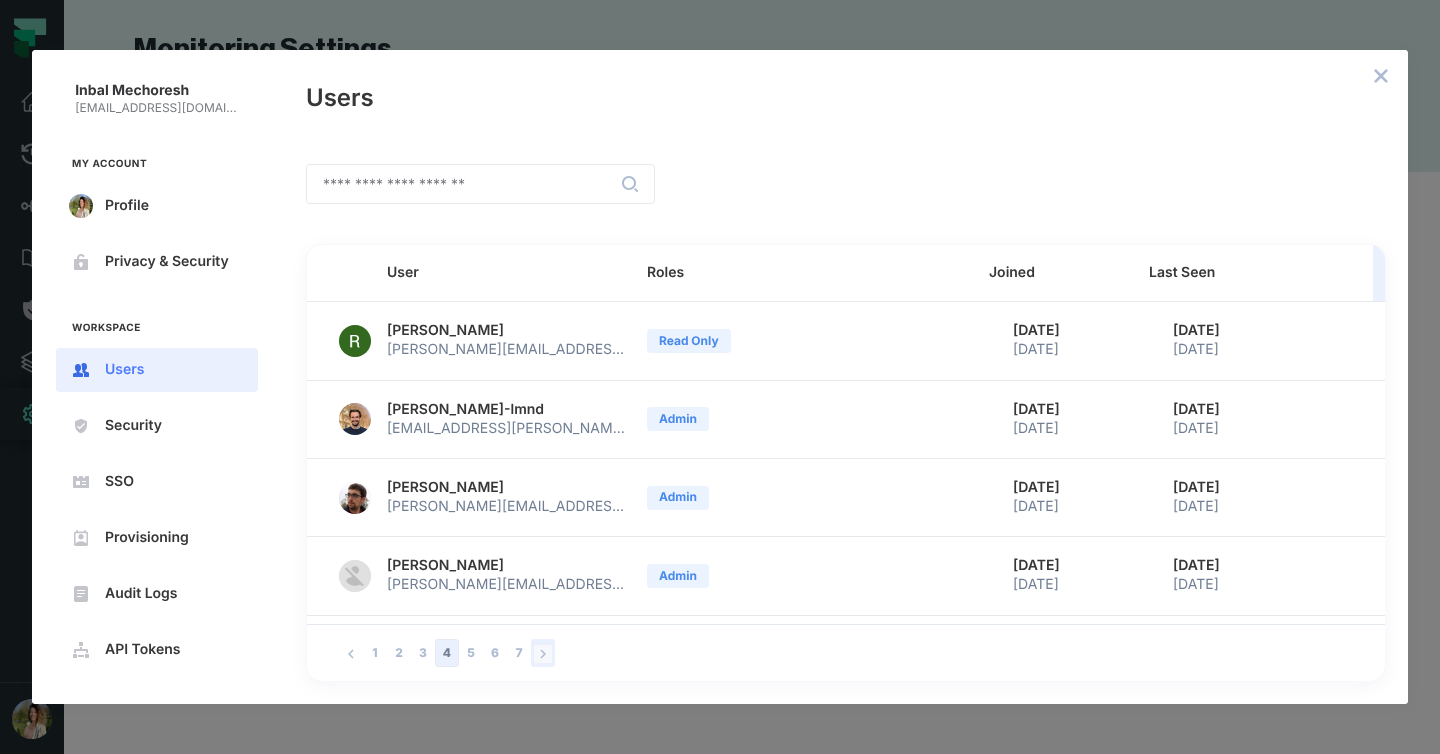click 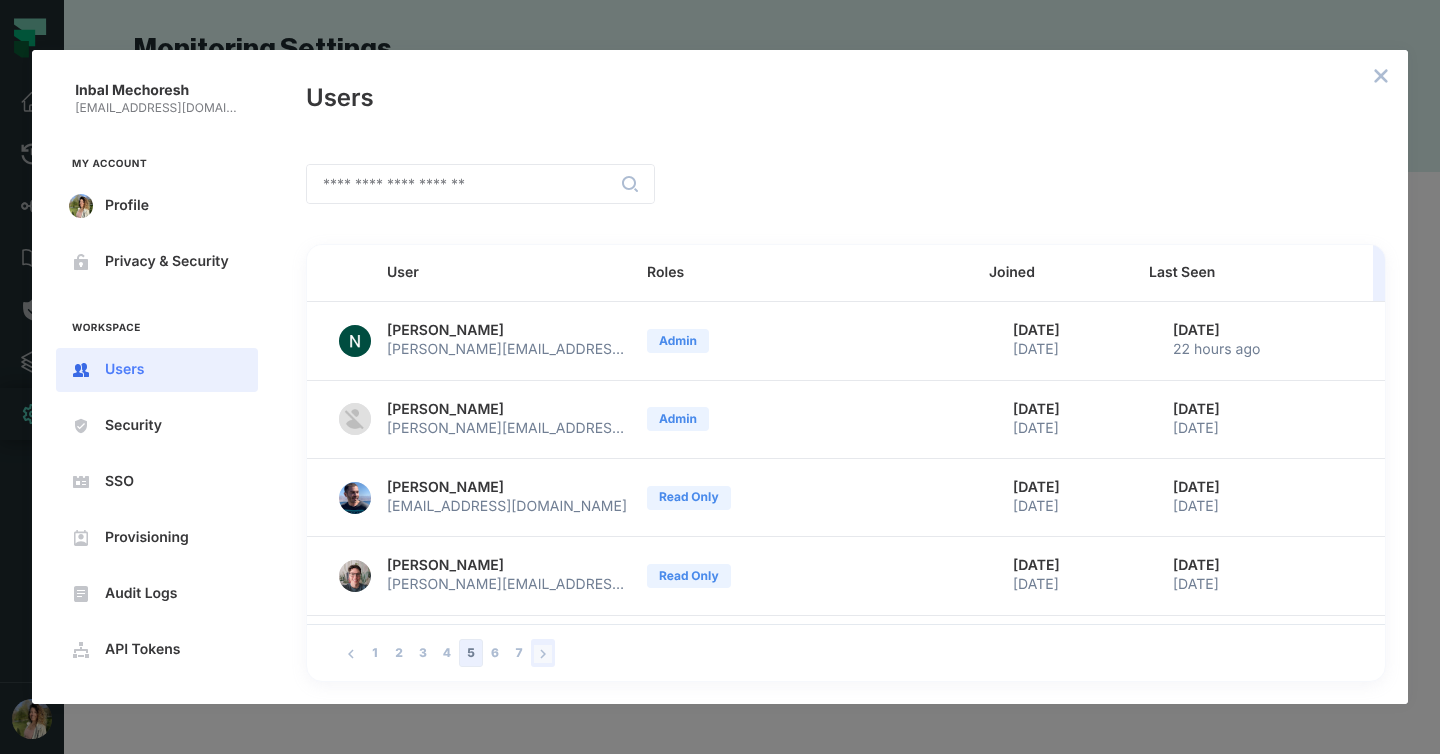 type 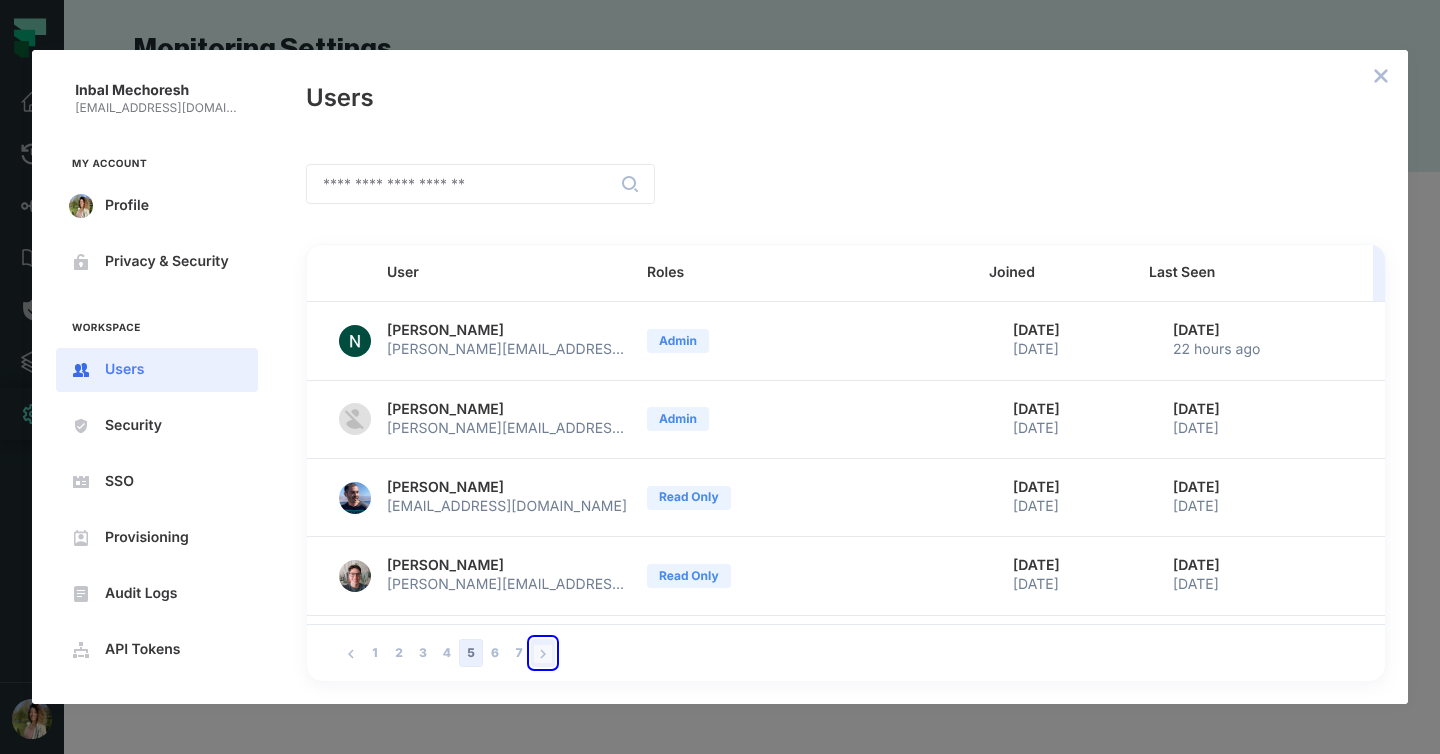 click 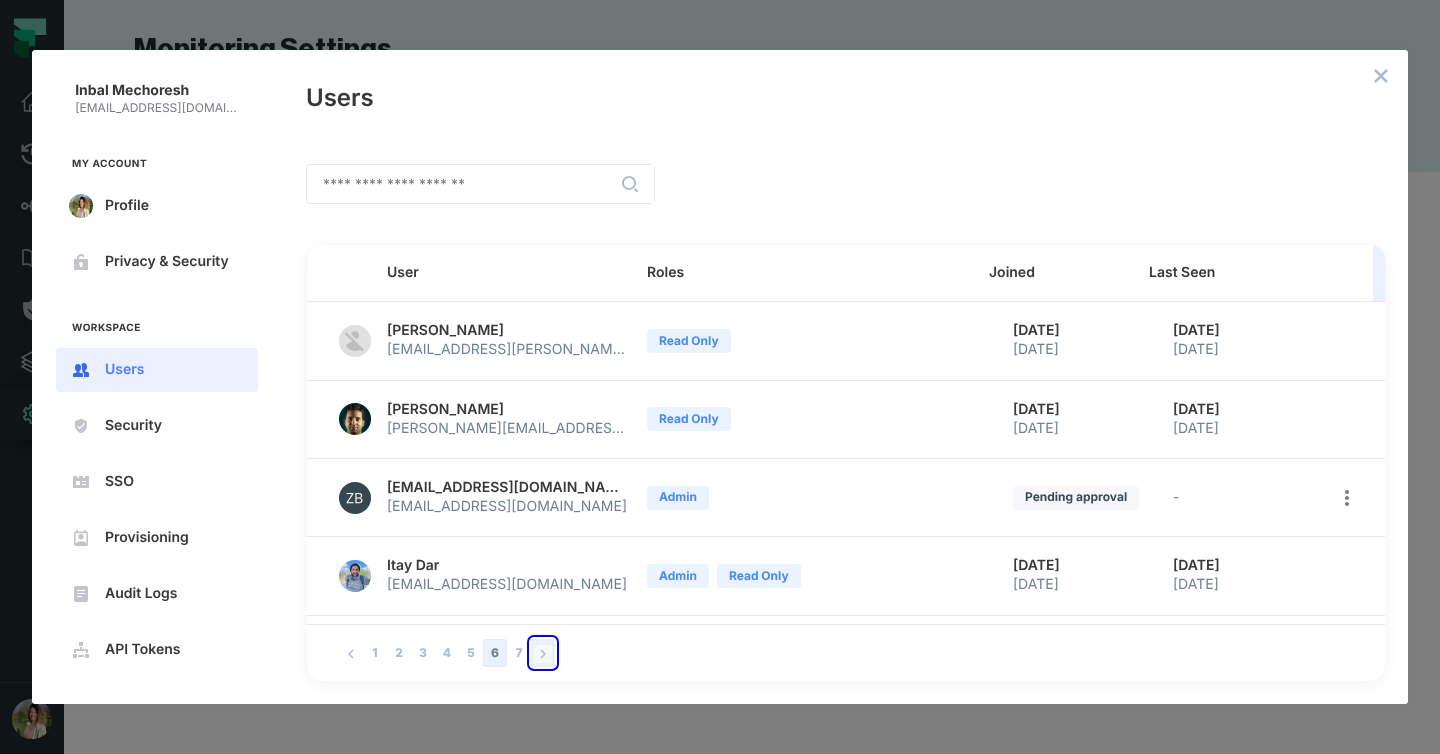 click 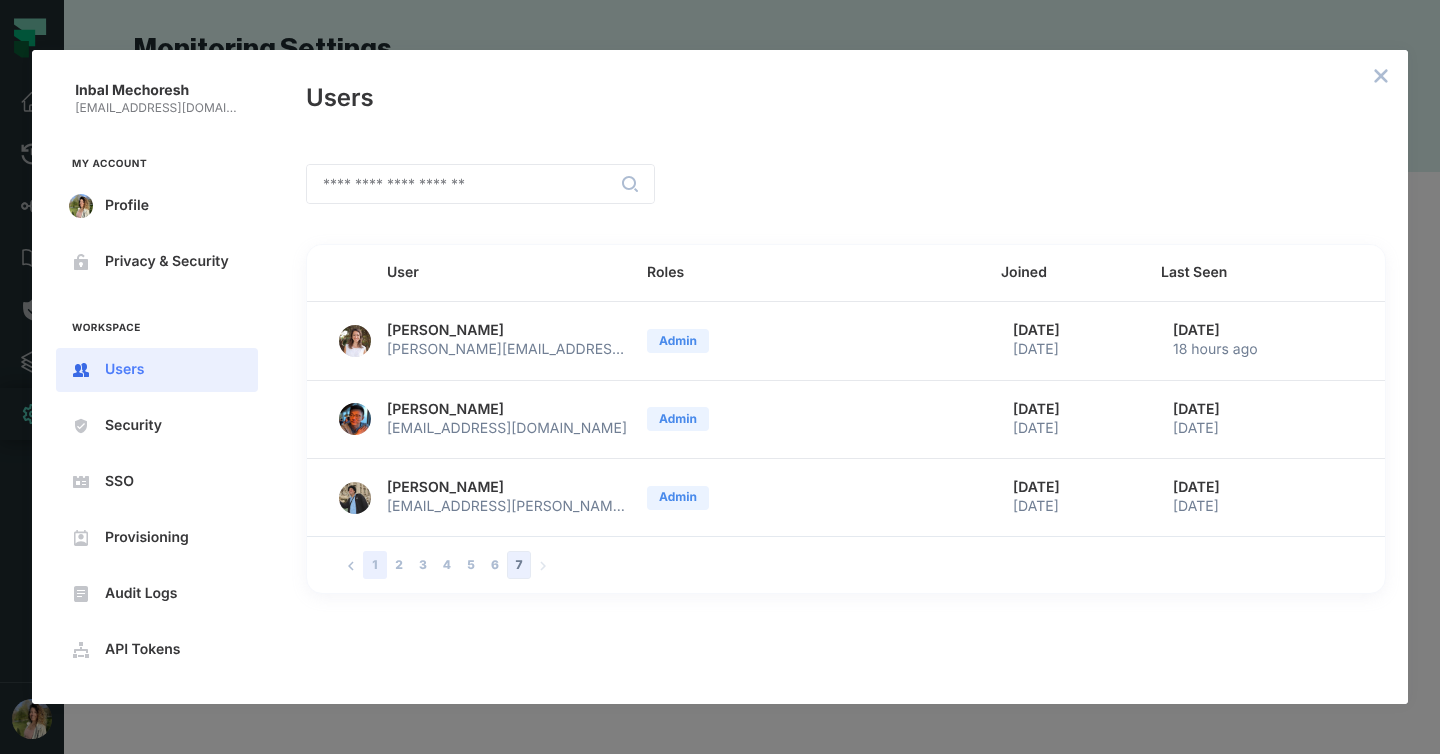 click on "1" at bounding box center (375, 565) 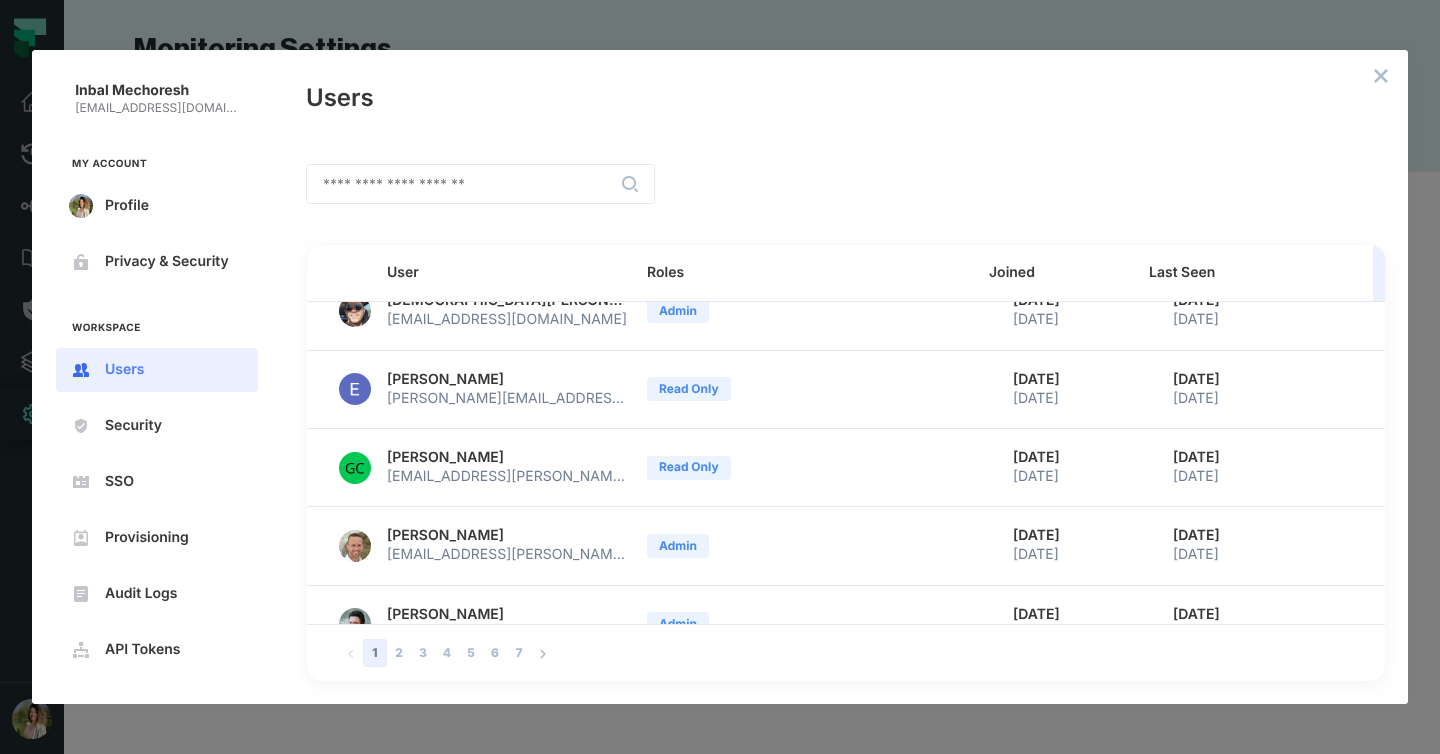 scroll, scrollTop: 0, scrollLeft: 0, axis: both 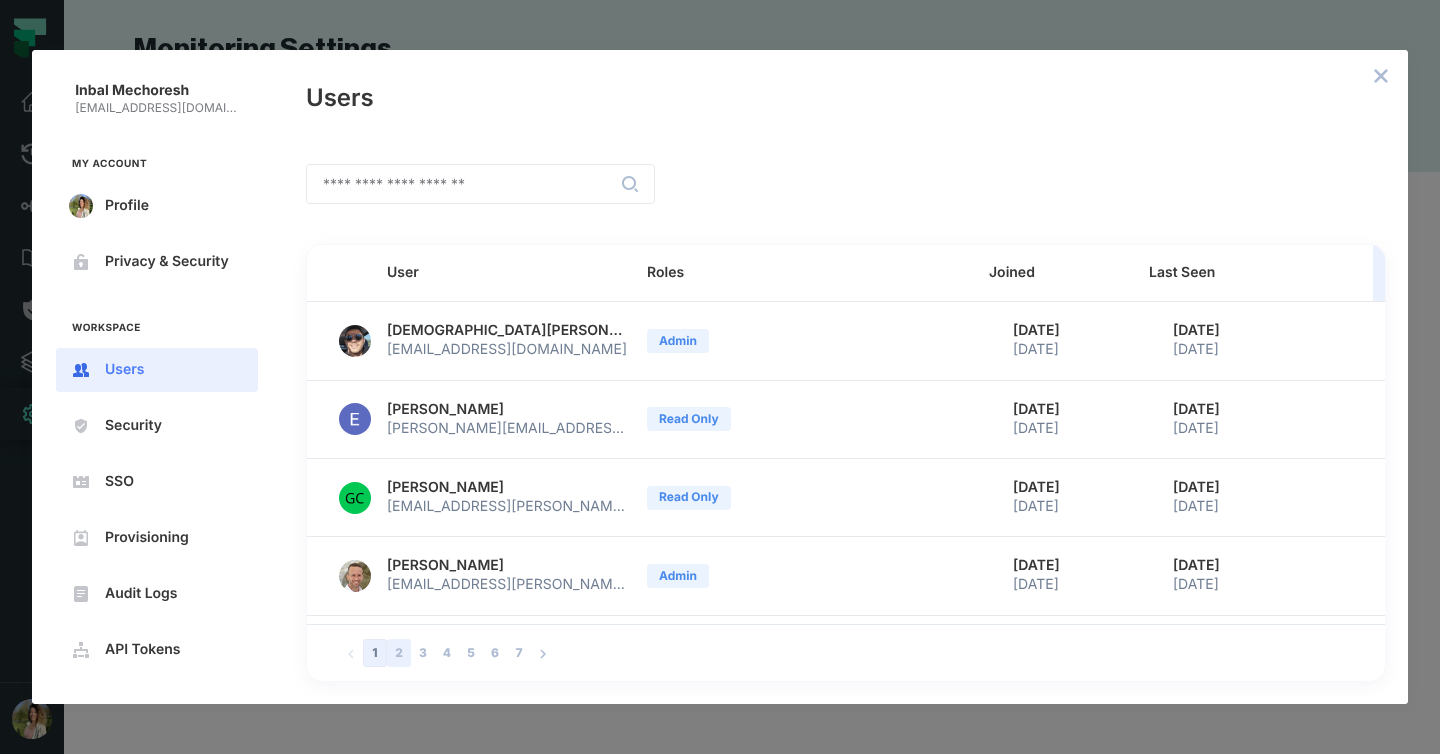 click on "2" at bounding box center [399, 653] 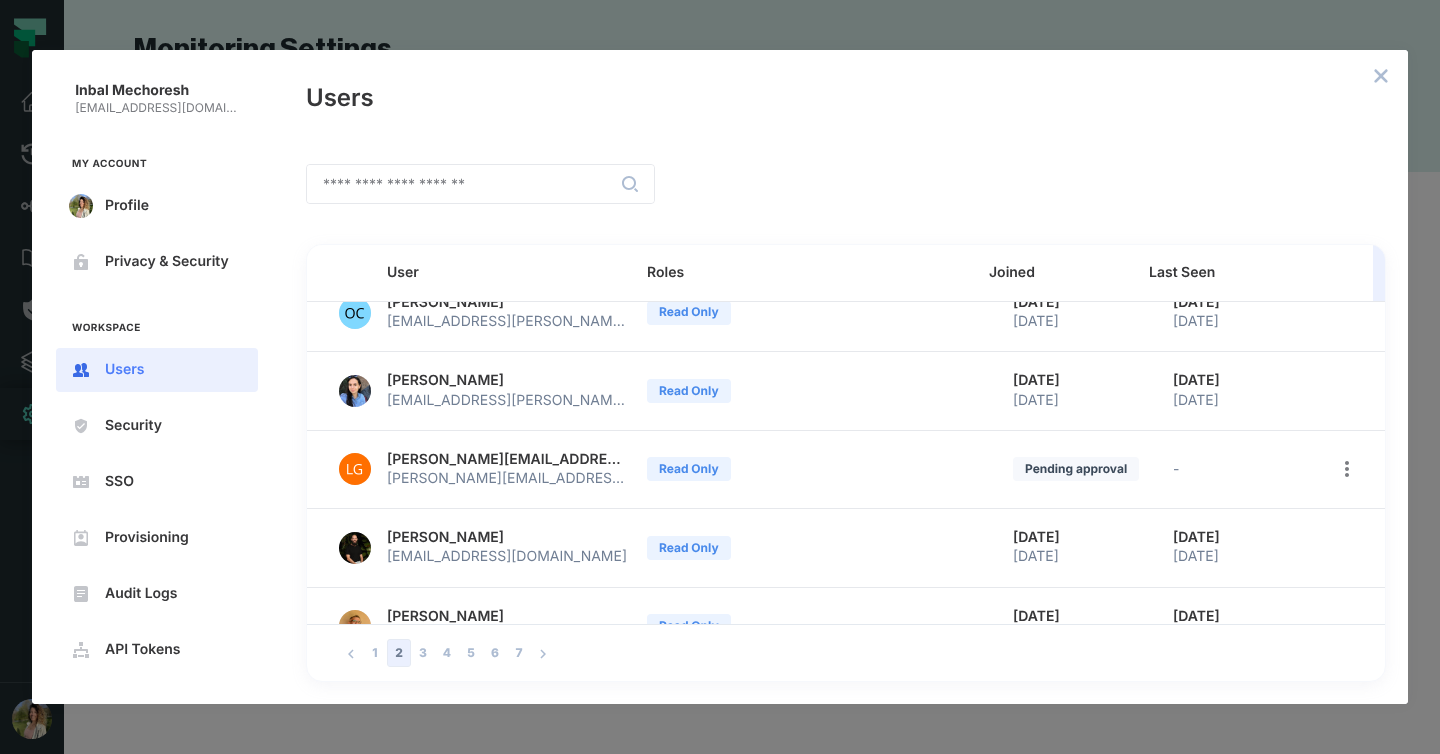 scroll, scrollTop: 461, scrollLeft: 0, axis: vertical 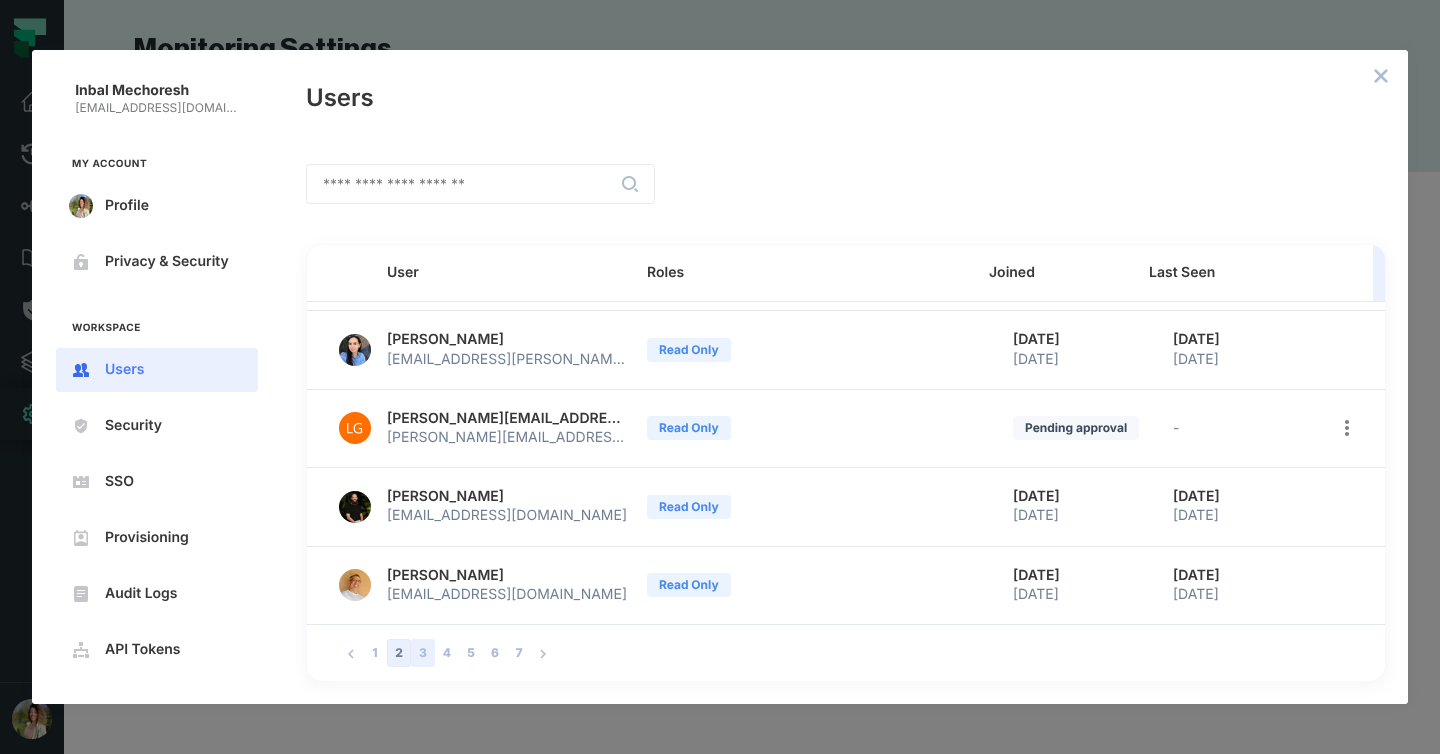 click on "3" at bounding box center (423, 653) 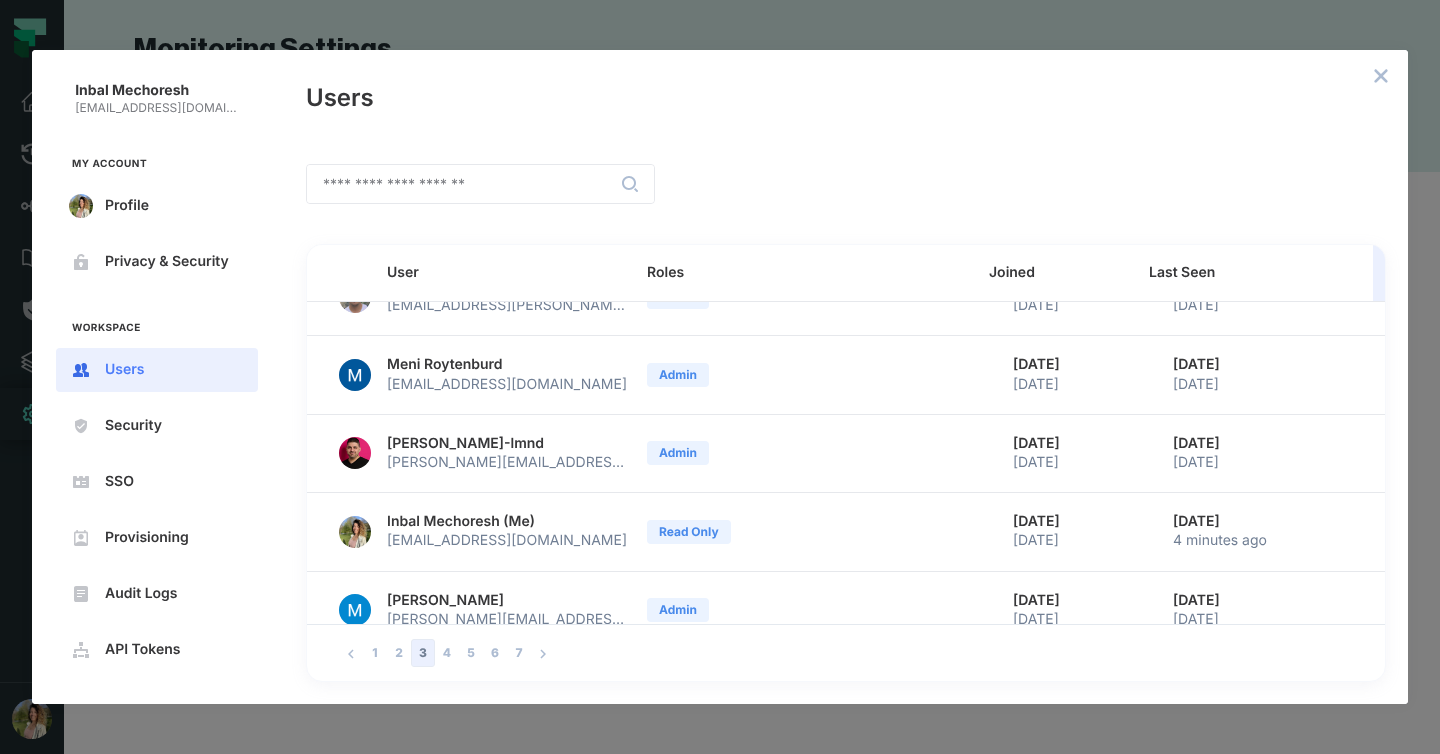 scroll, scrollTop: 461, scrollLeft: 0, axis: vertical 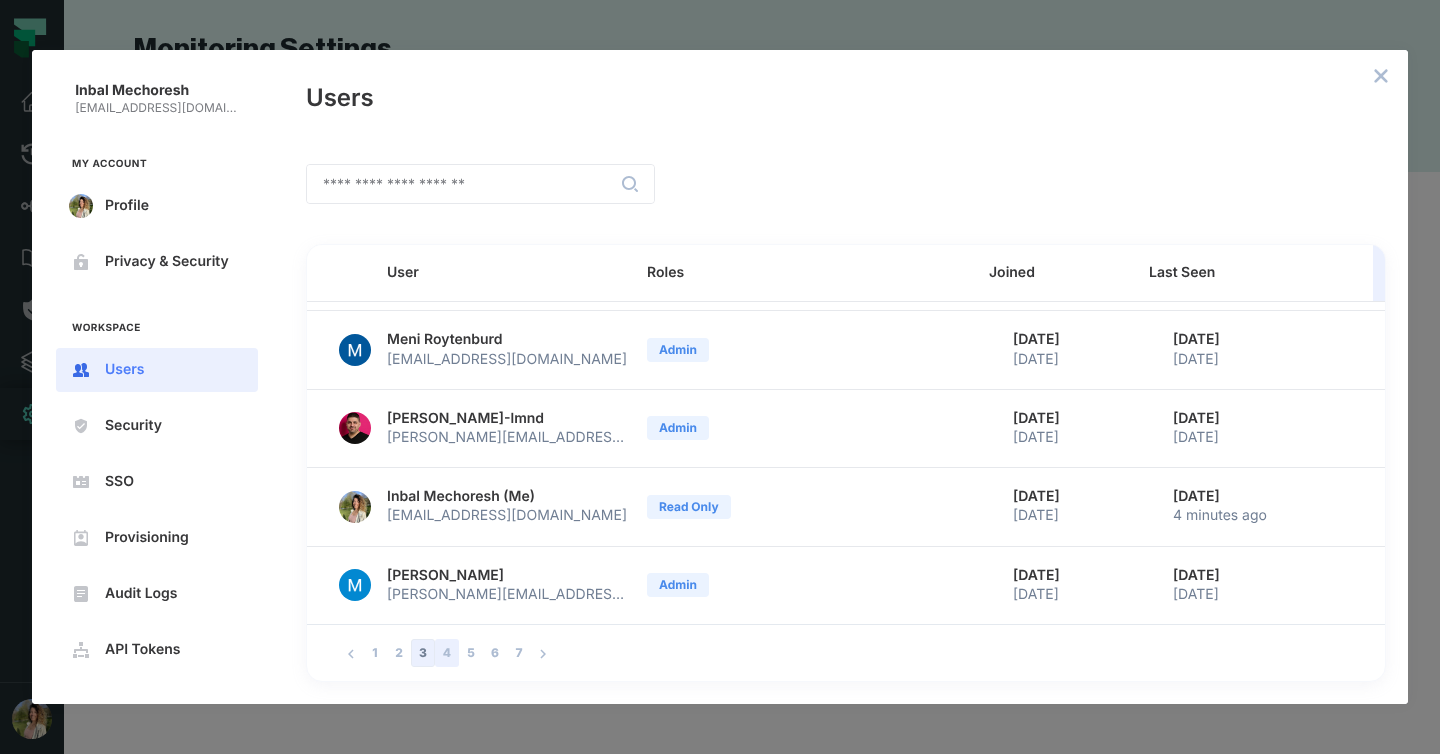 click on "4" at bounding box center [447, 653] 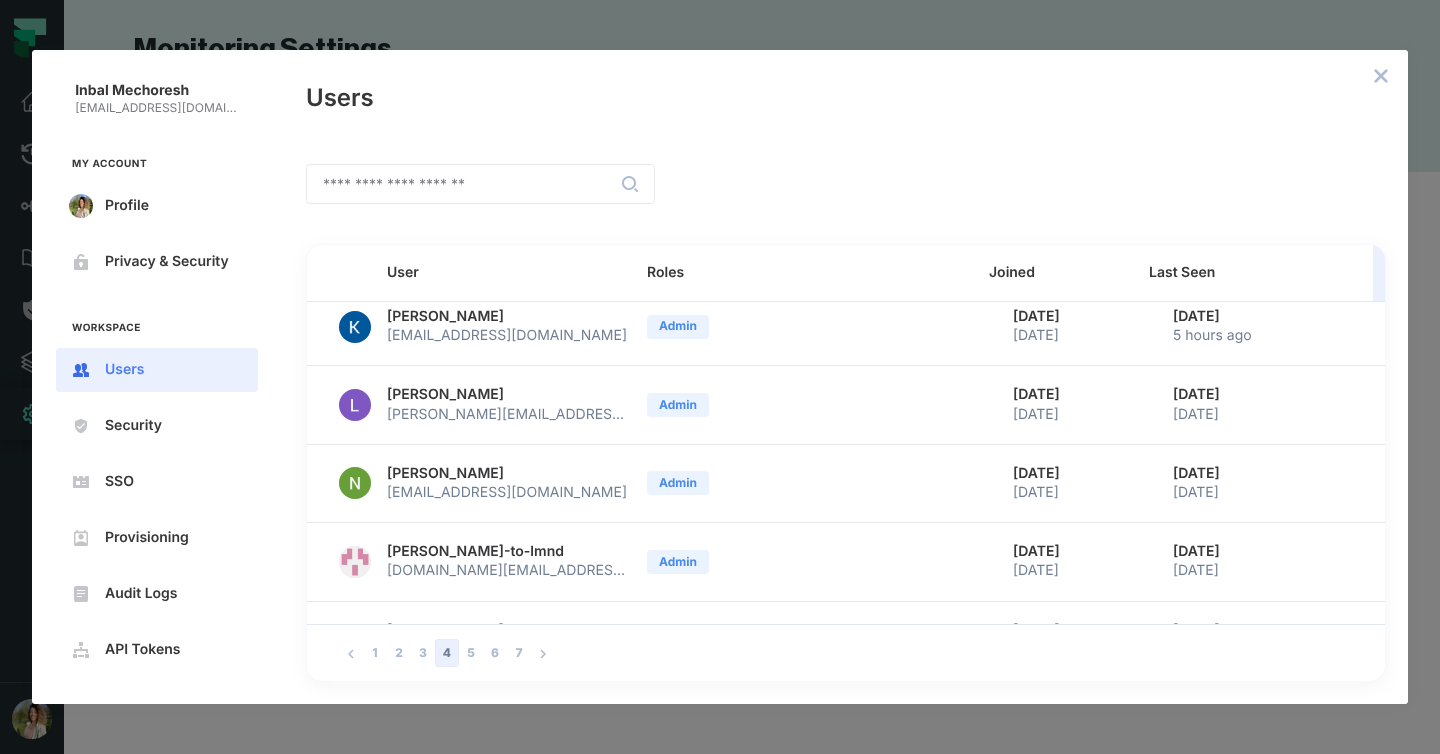 scroll, scrollTop: 461, scrollLeft: 0, axis: vertical 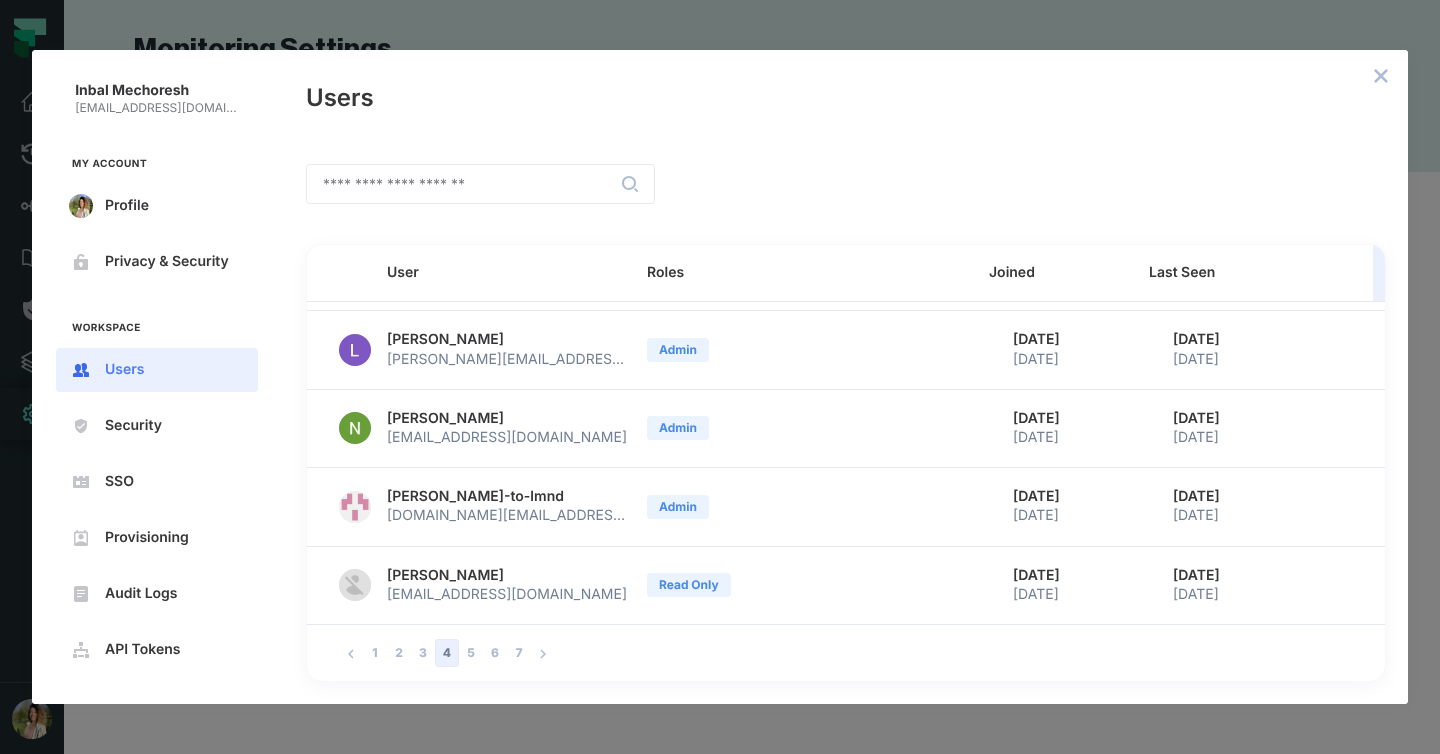 type 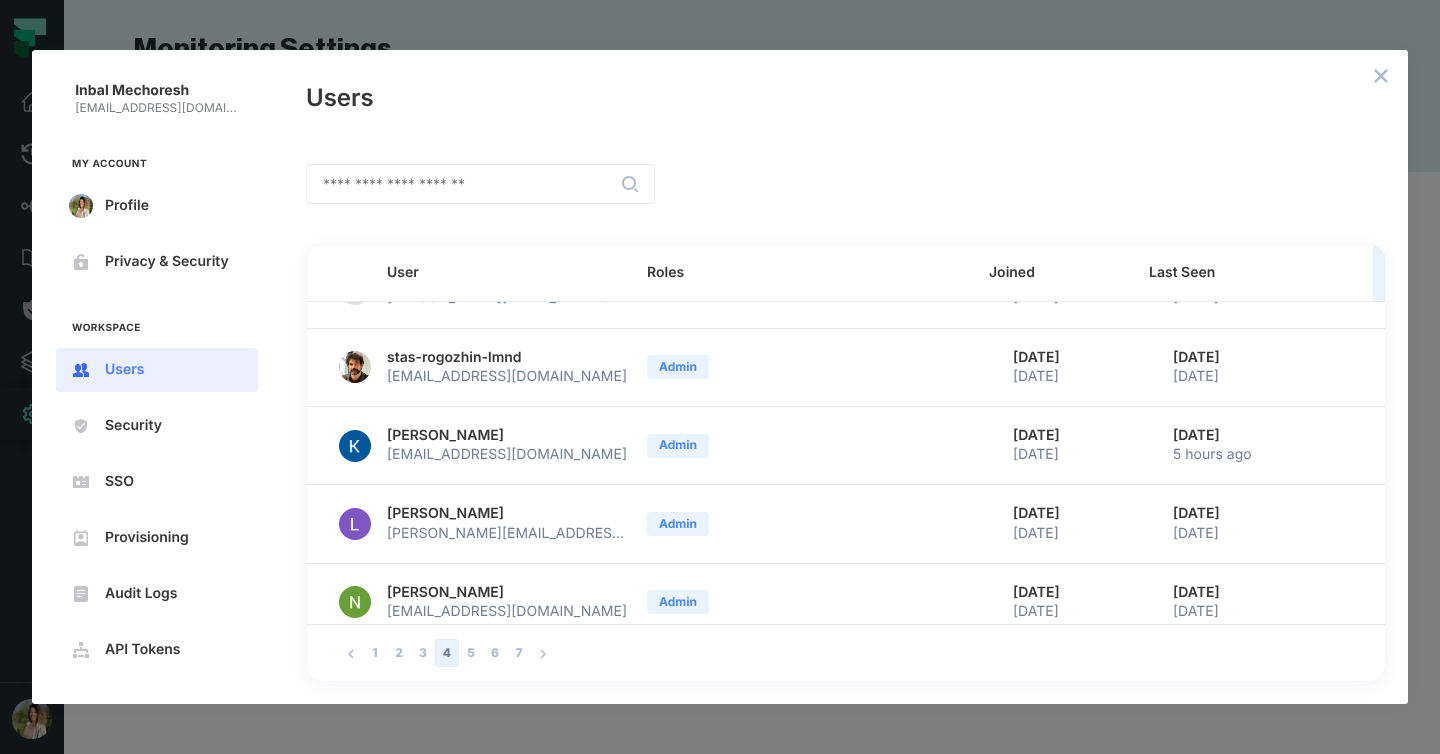 scroll, scrollTop: 461, scrollLeft: 0, axis: vertical 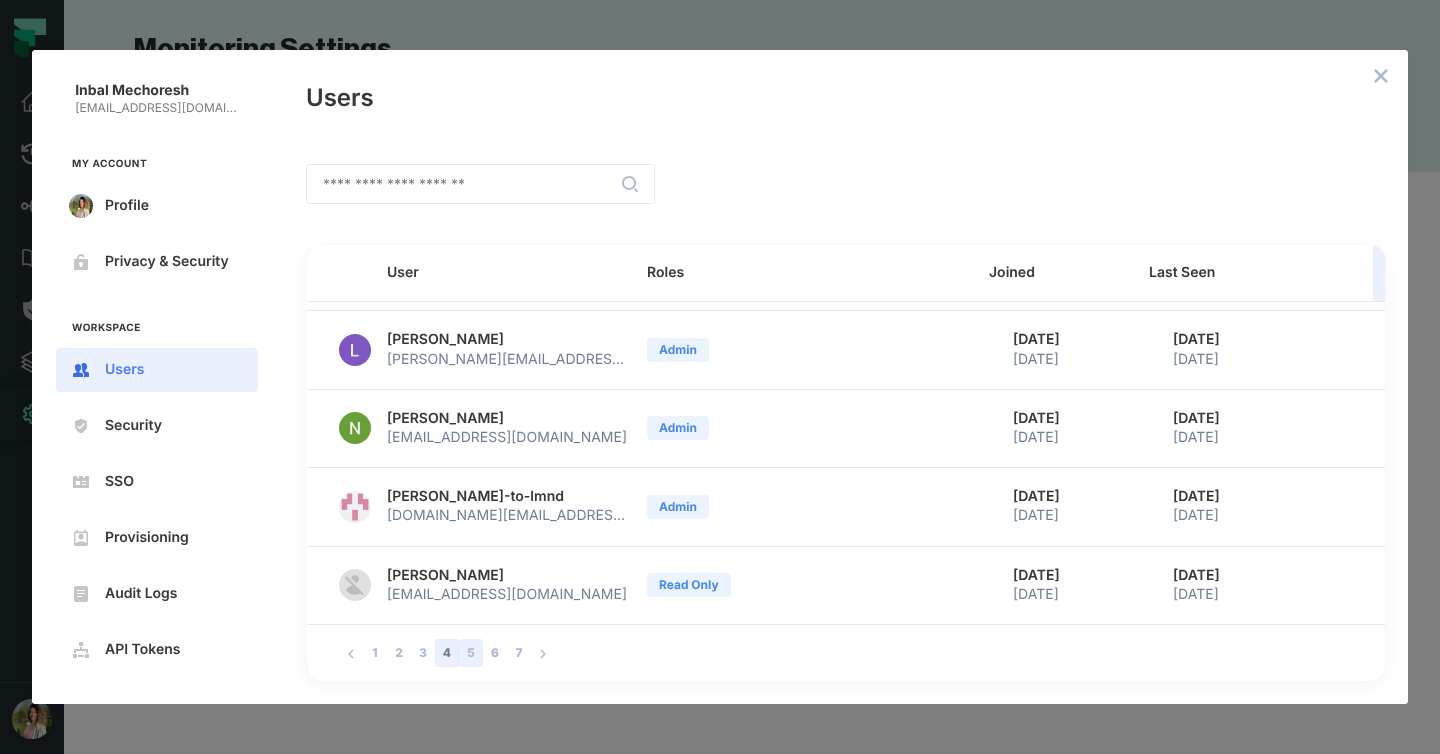click on "5" at bounding box center (471, 653) 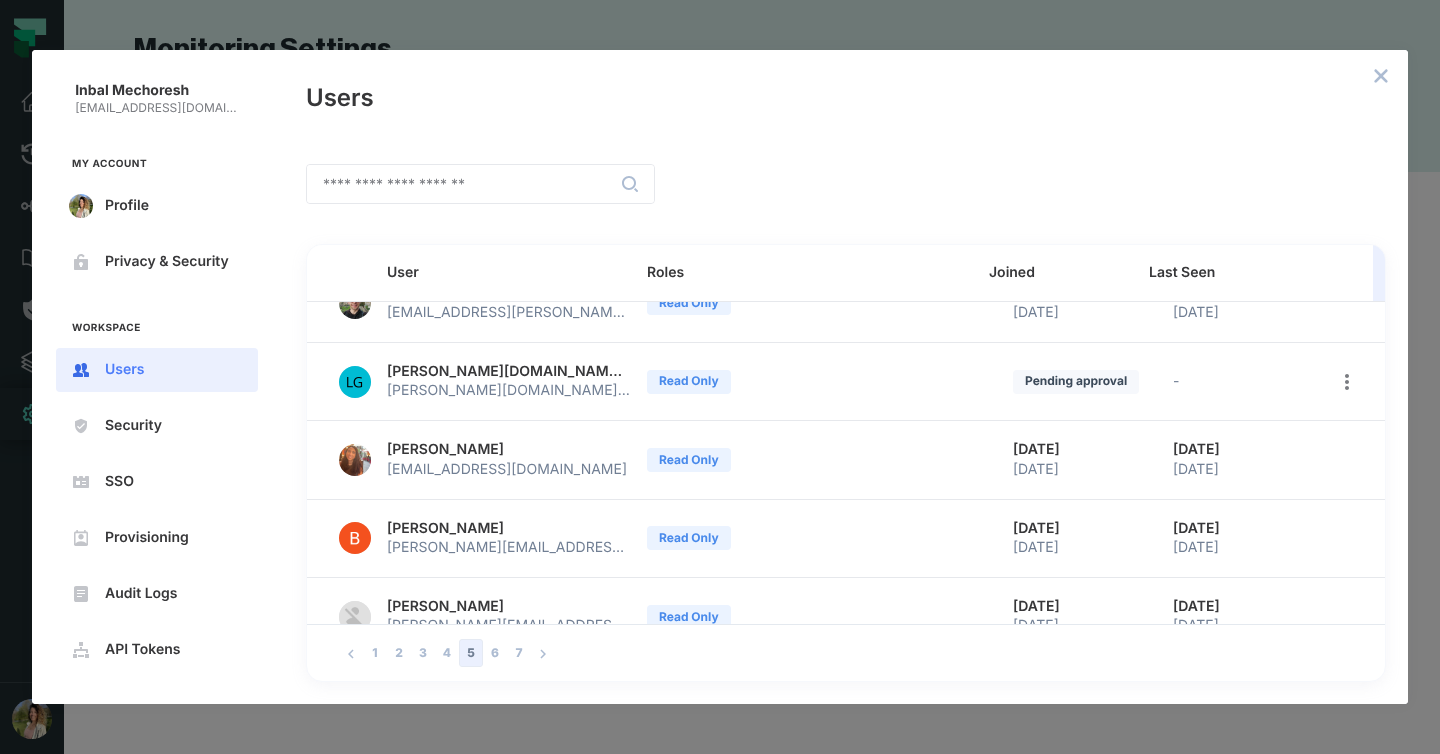 scroll, scrollTop: 461, scrollLeft: 0, axis: vertical 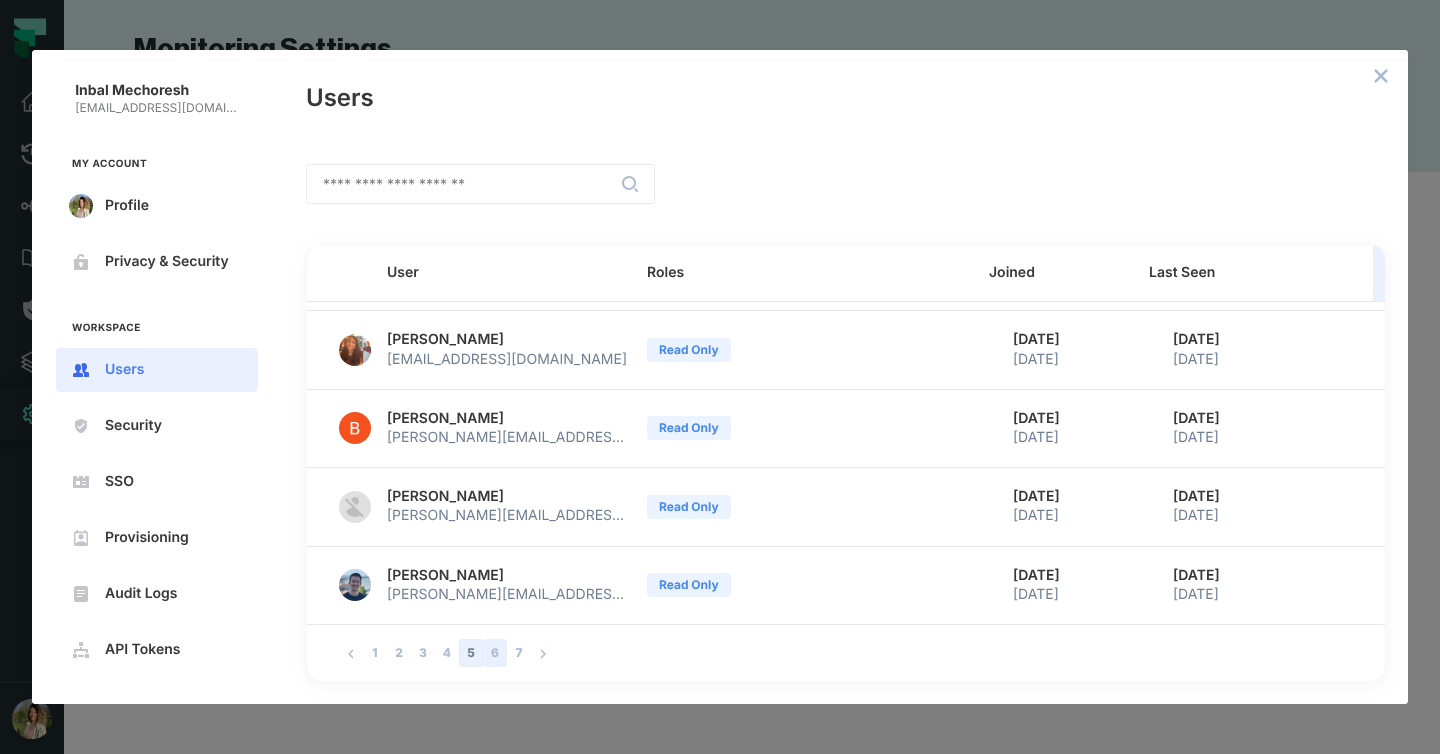 click on "6" at bounding box center [495, 653] 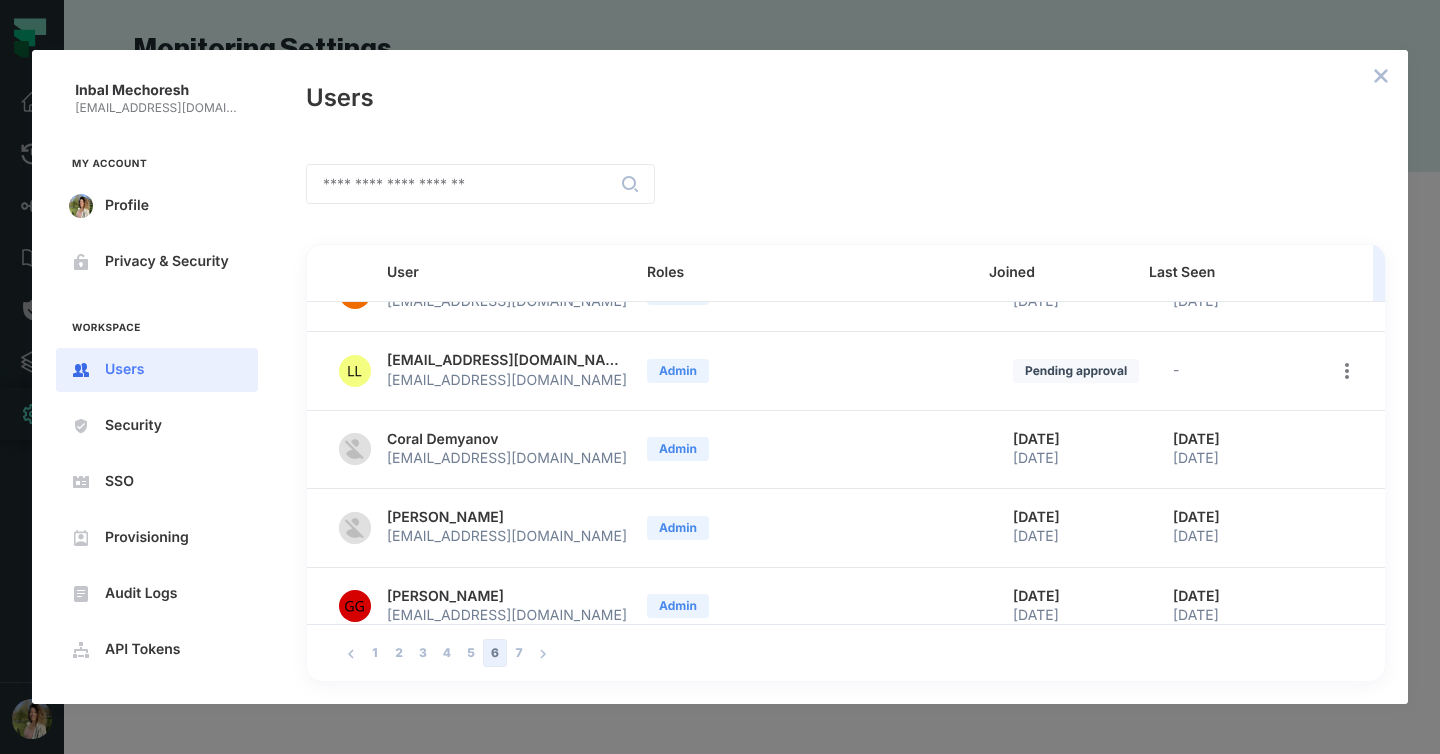 scroll, scrollTop: 461, scrollLeft: 0, axis: vertical 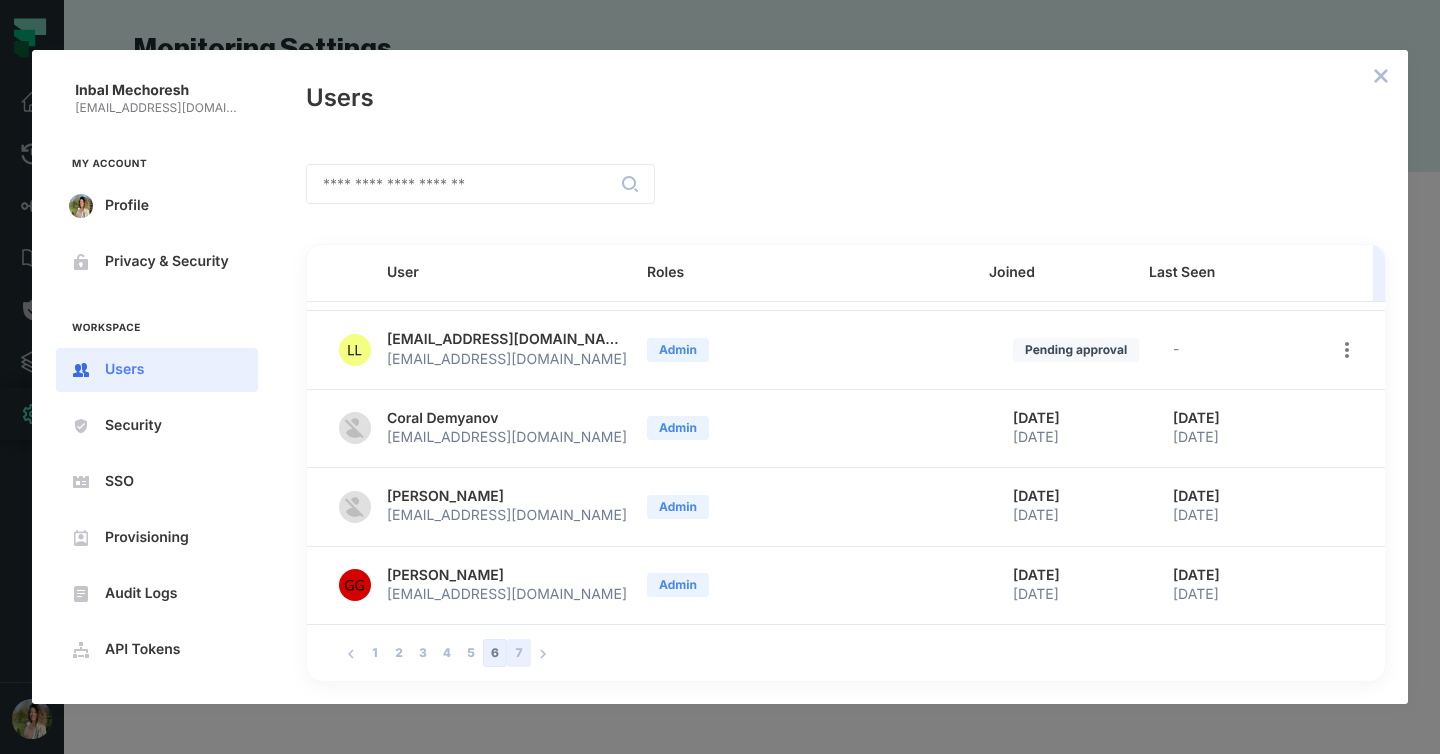 click on "7" at bounding box center [519, 653] 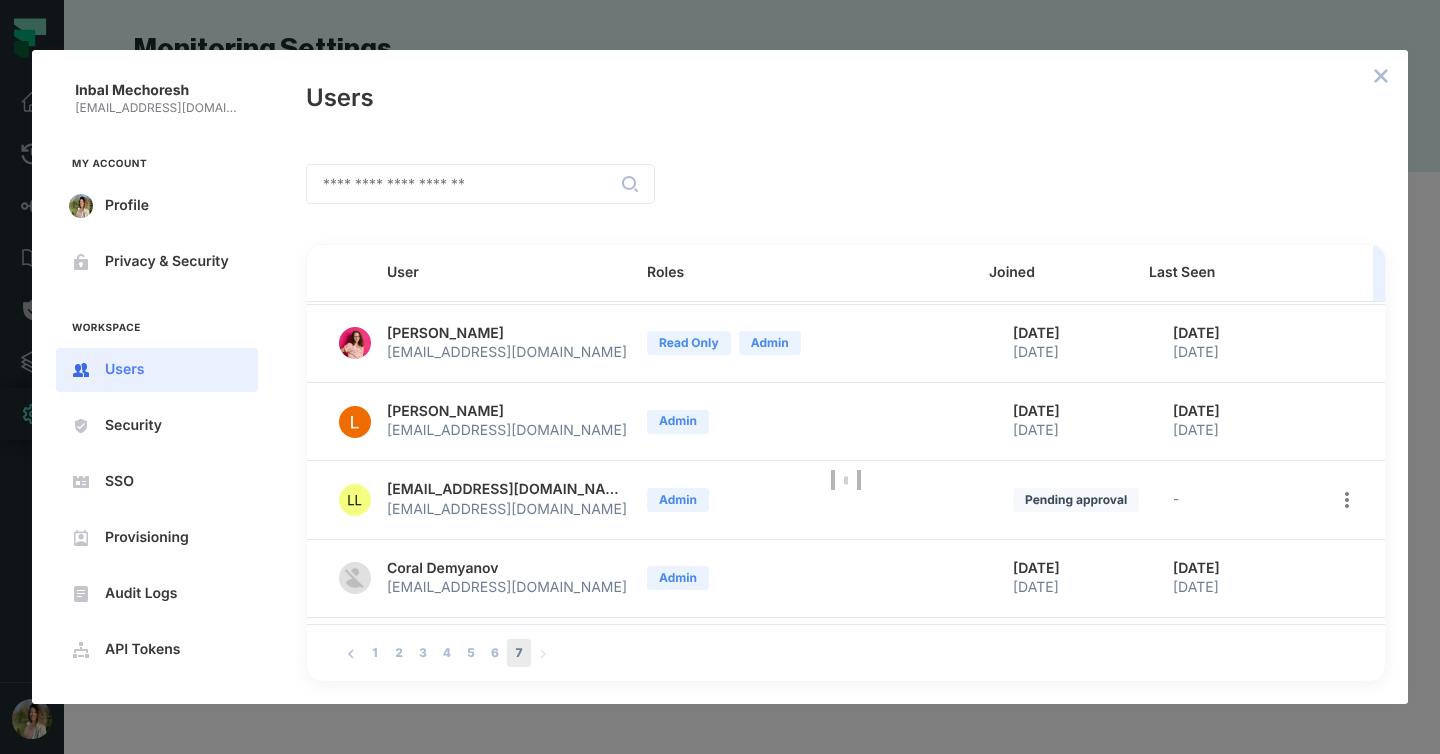 scroll, scrollTop: 19, scrollLeft: 0, axis: vertical 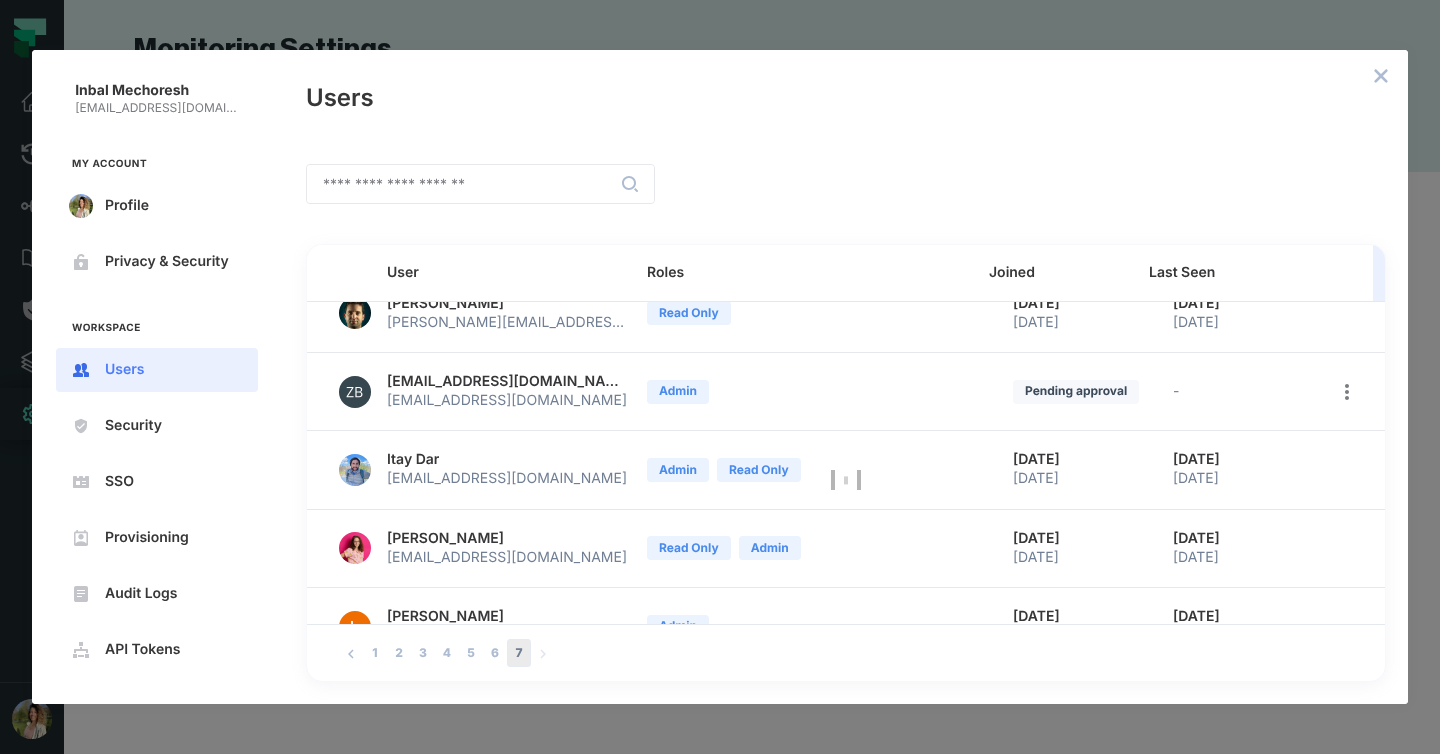 type 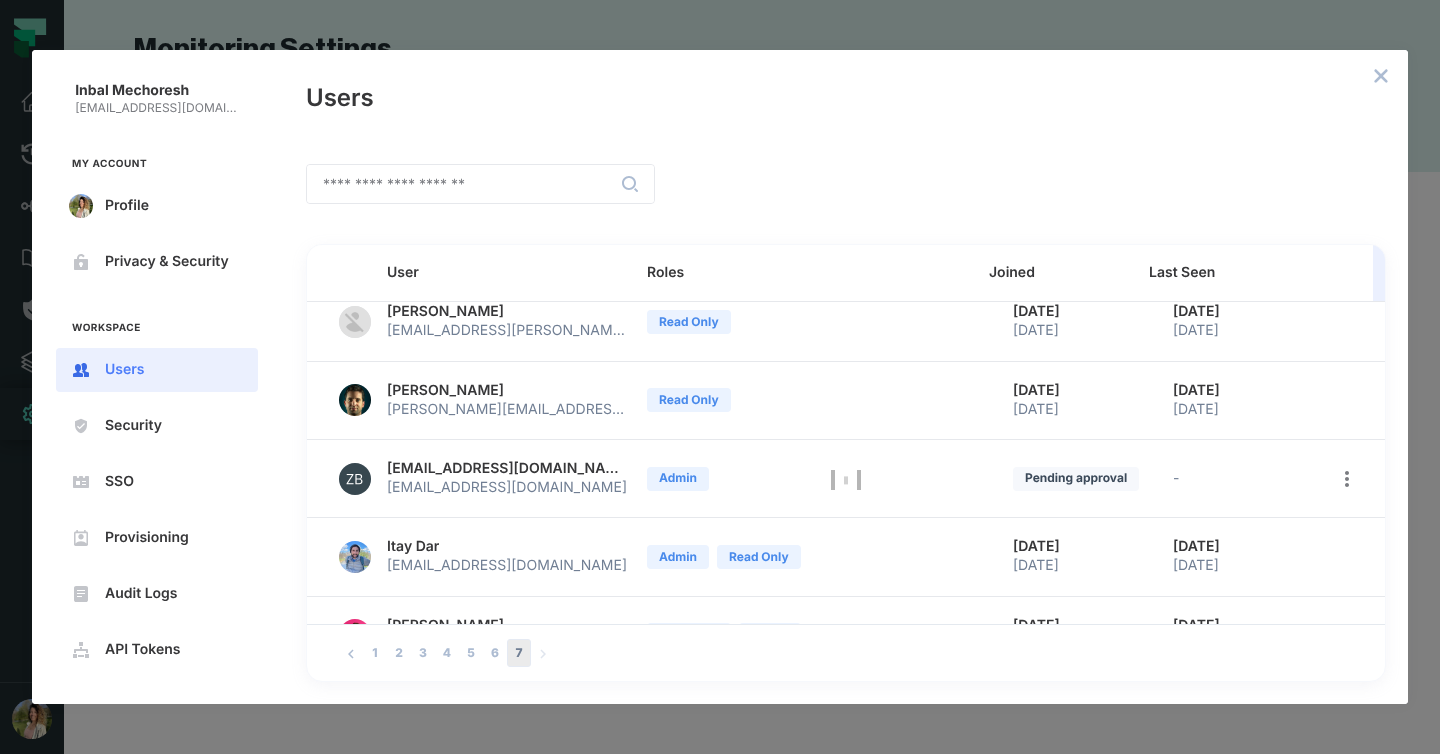 scroll, scrollTop: 0, scrollLeft: 0, axis: both 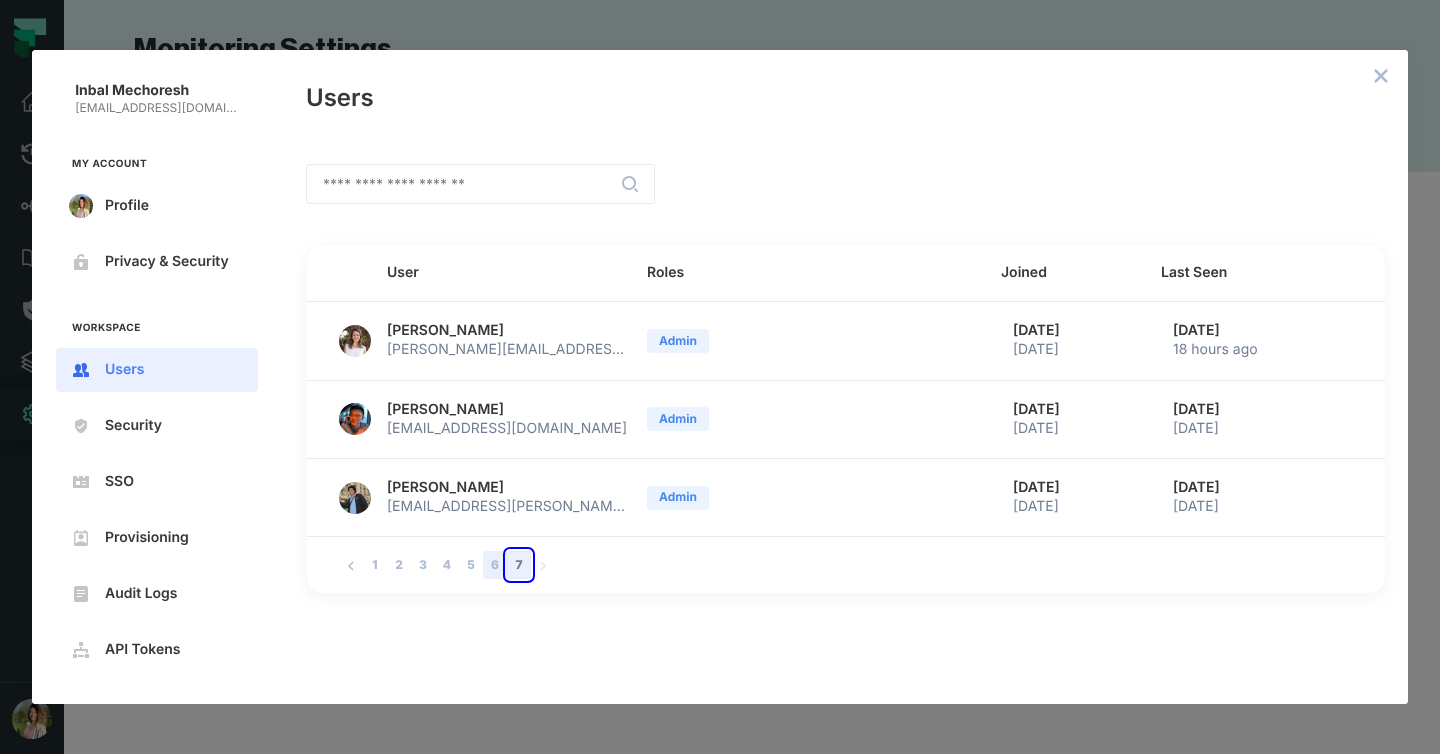 click on "6" at bounding box center [495, 565] 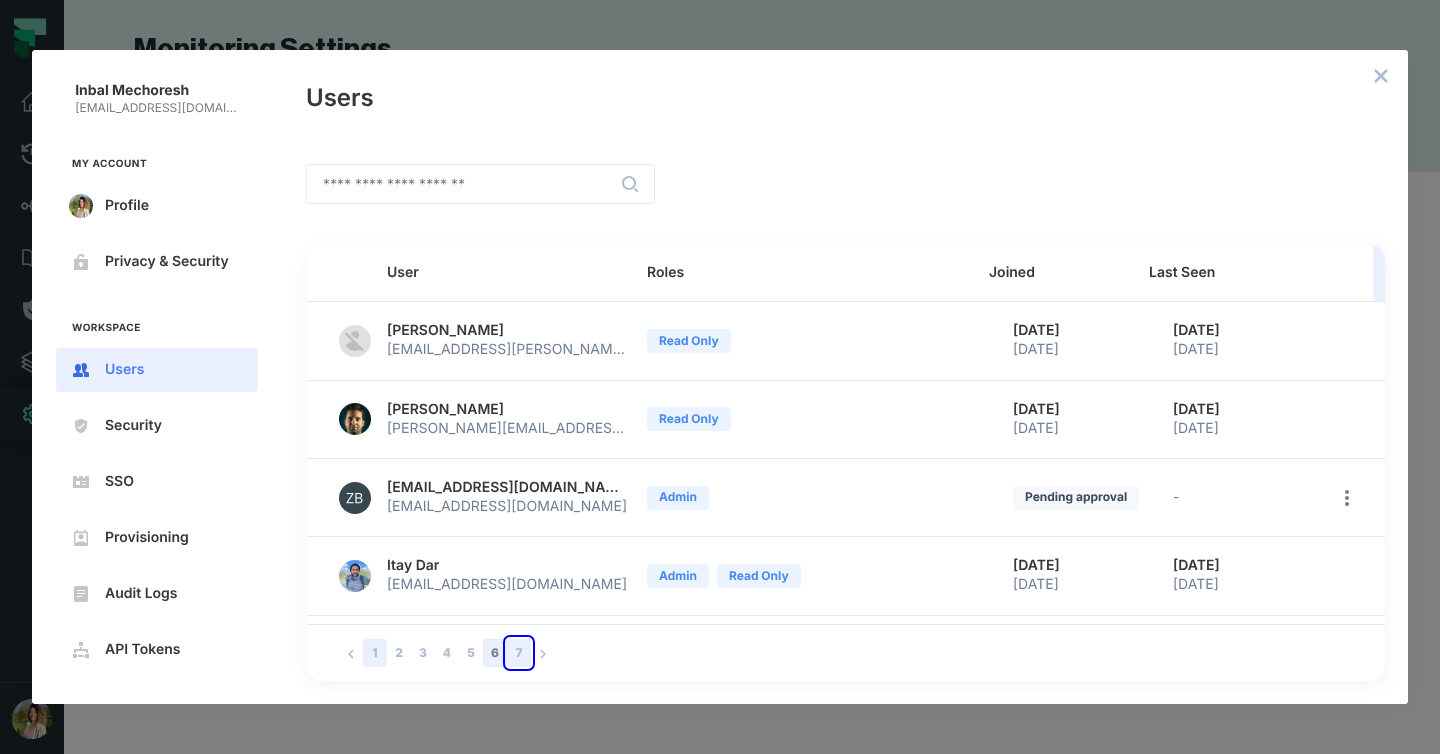 click on "1" at bounding box center (375, 653) 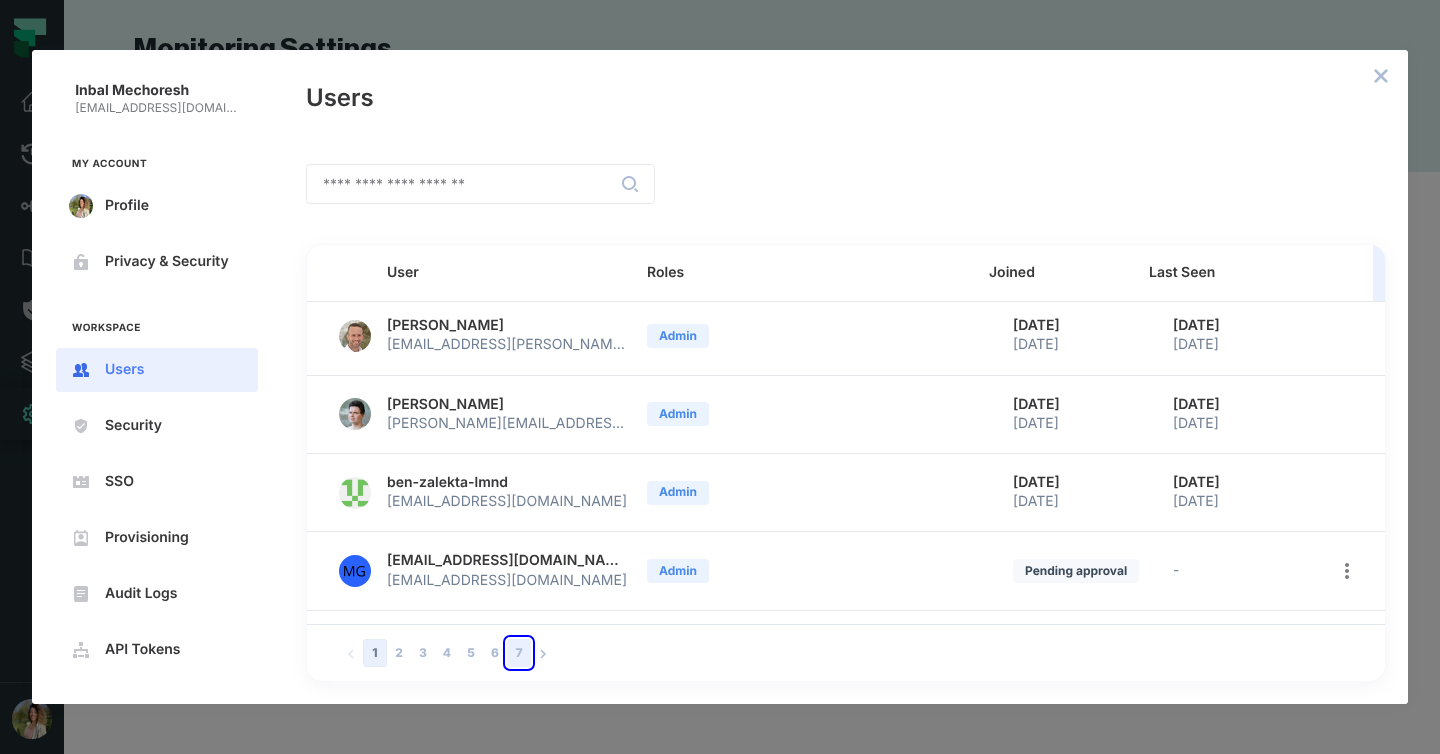 scroll, scrollTop: 260, scrollLeft: 0, axis: vertical 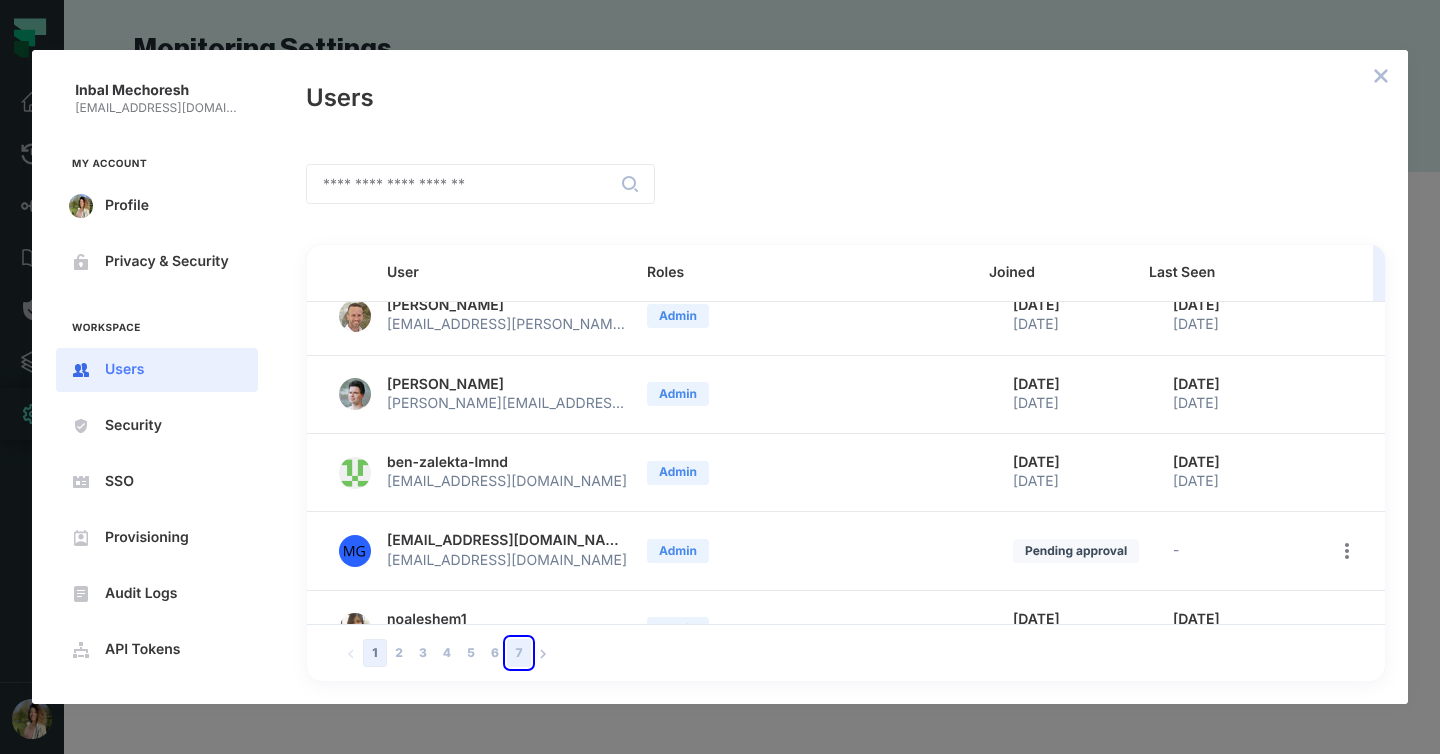 type 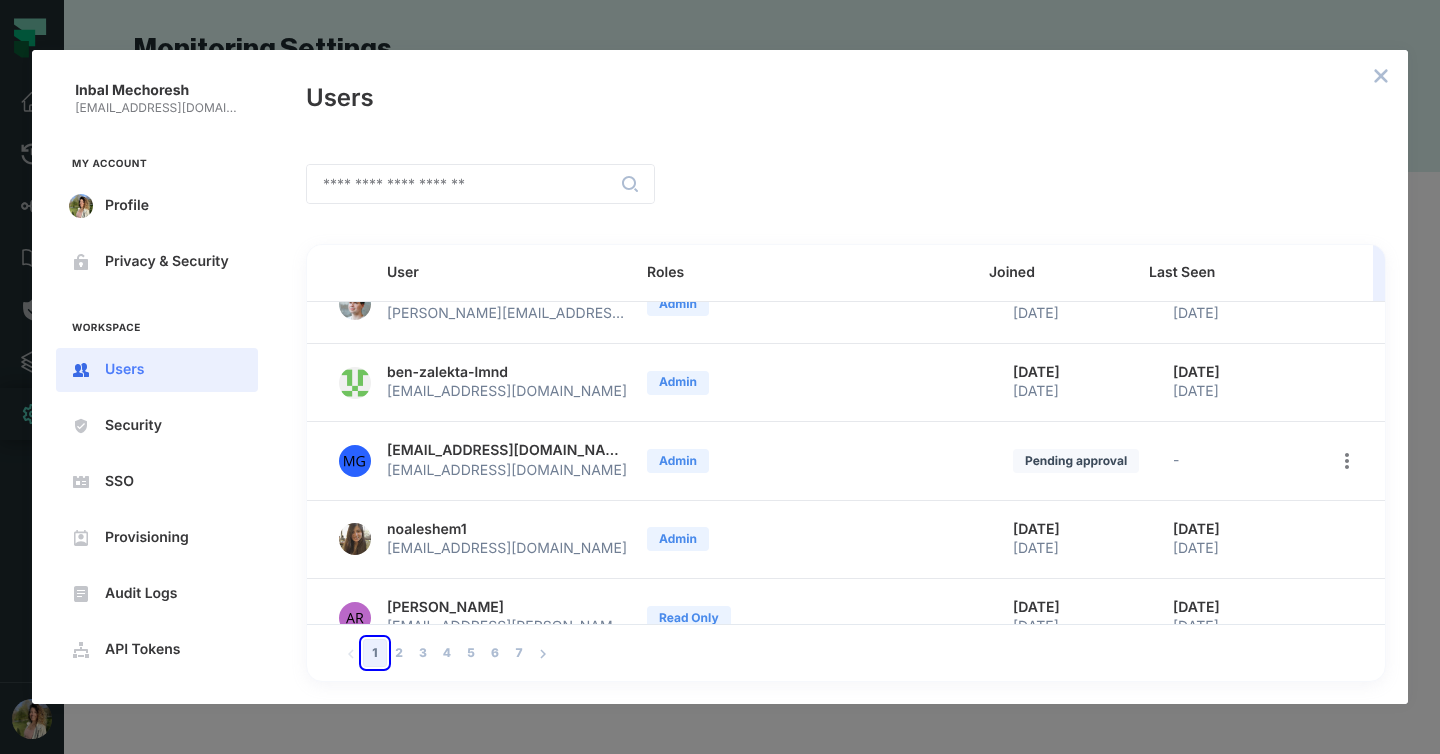 scroll, scrollTop: 373, scrollLeft: 0, axis: vertical 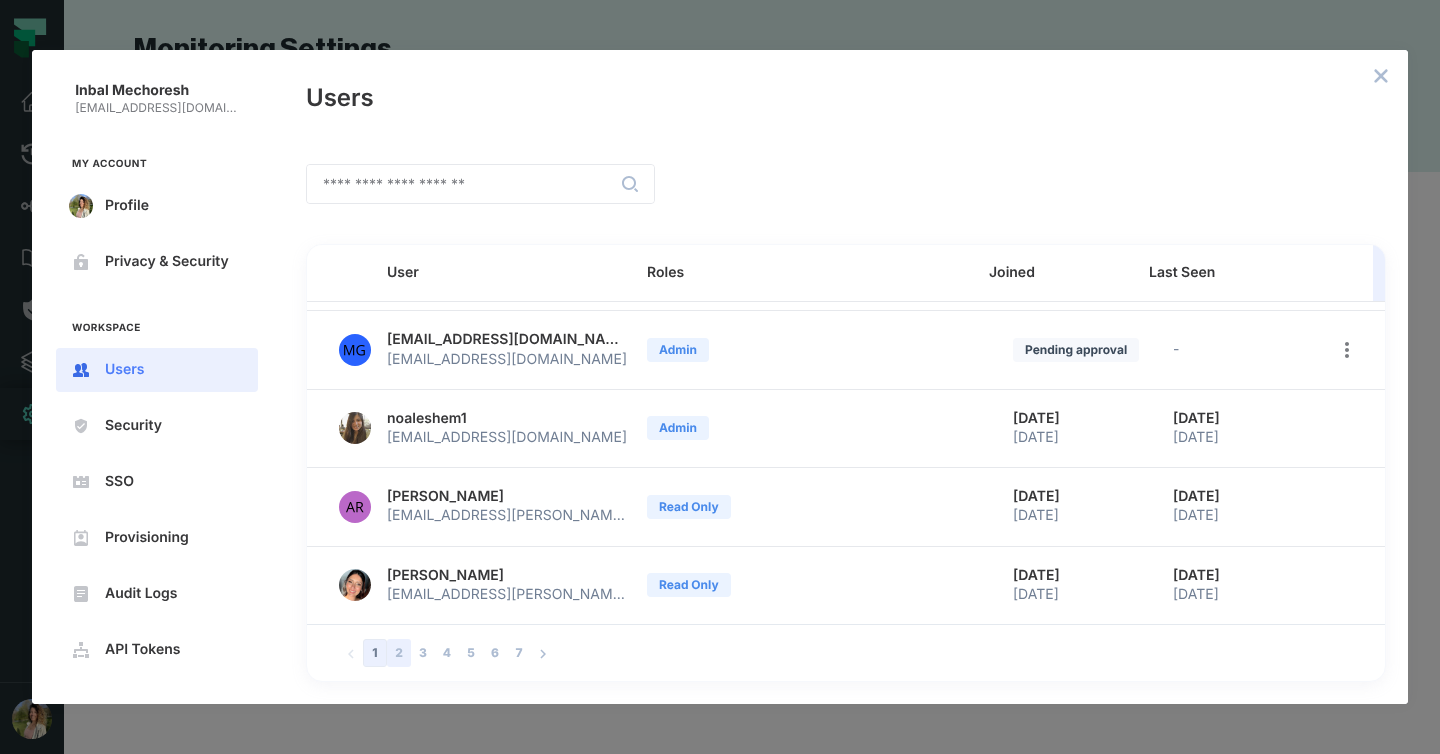 click on "2" at bounding box center (399, 653) 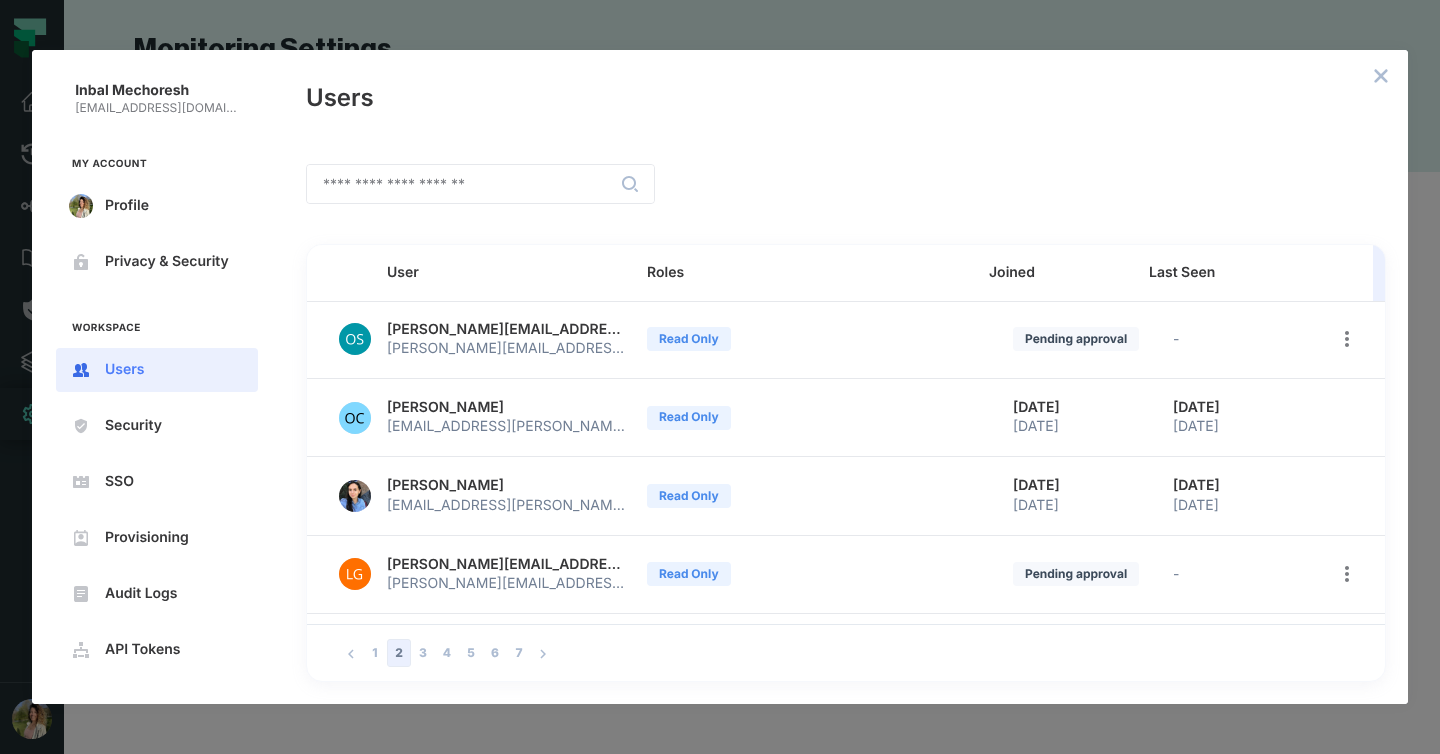 scroll, scrollTop: 461, scrollLeft: 0, axis: vertical 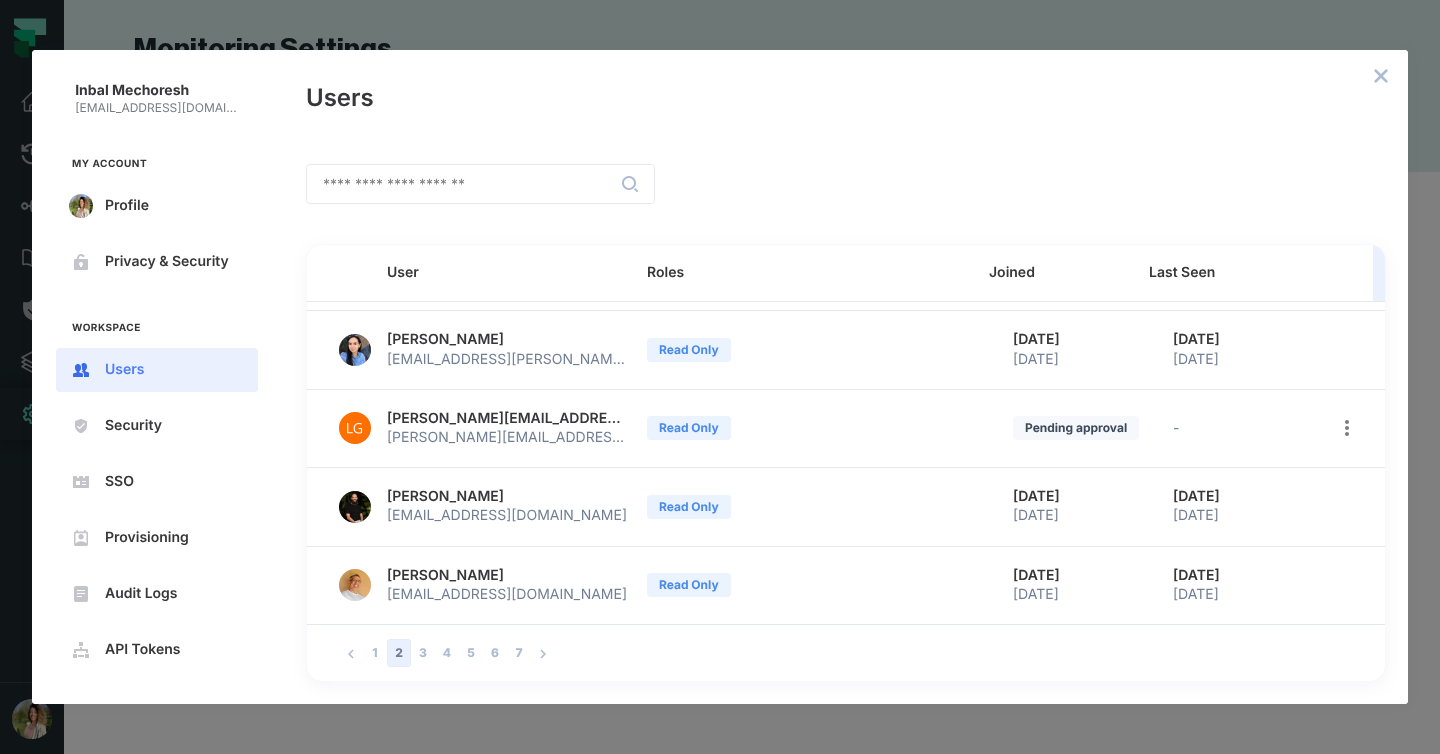 type 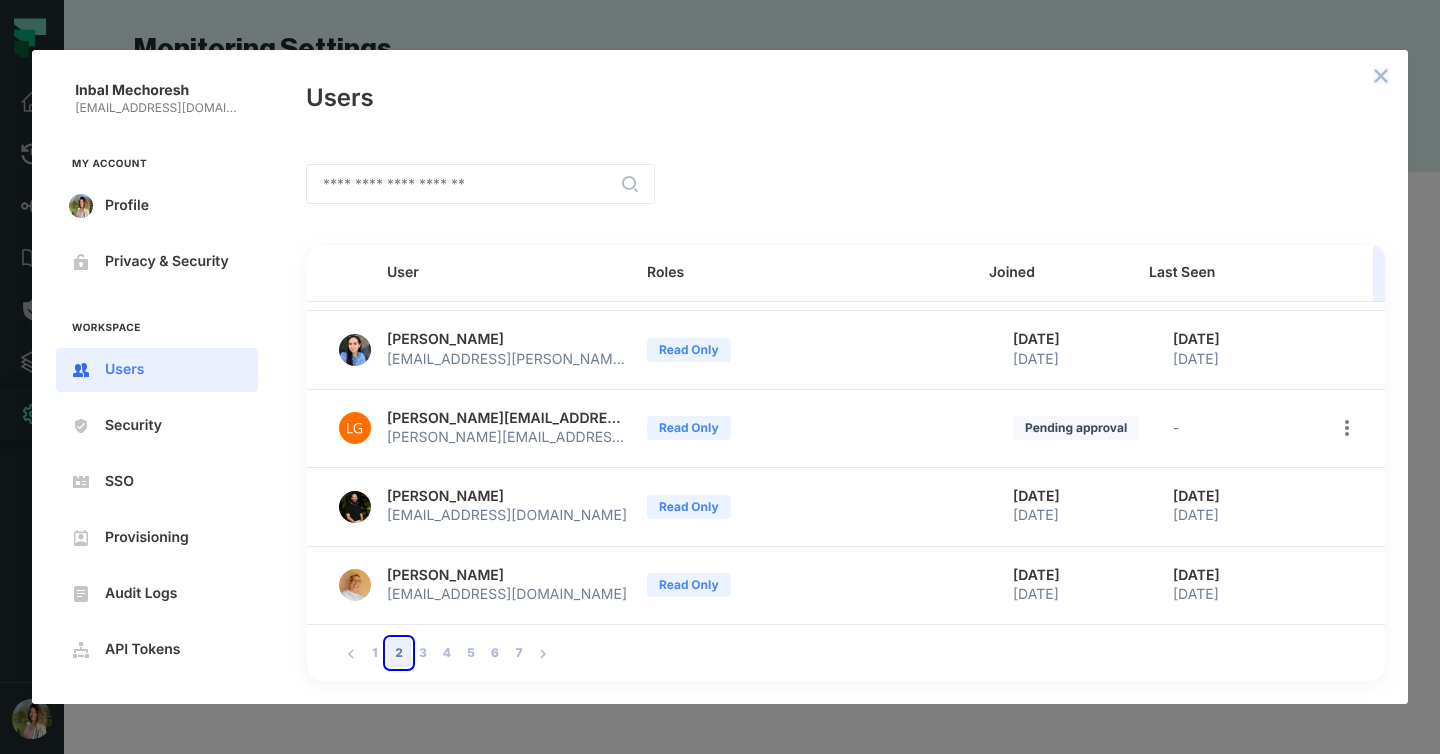 click 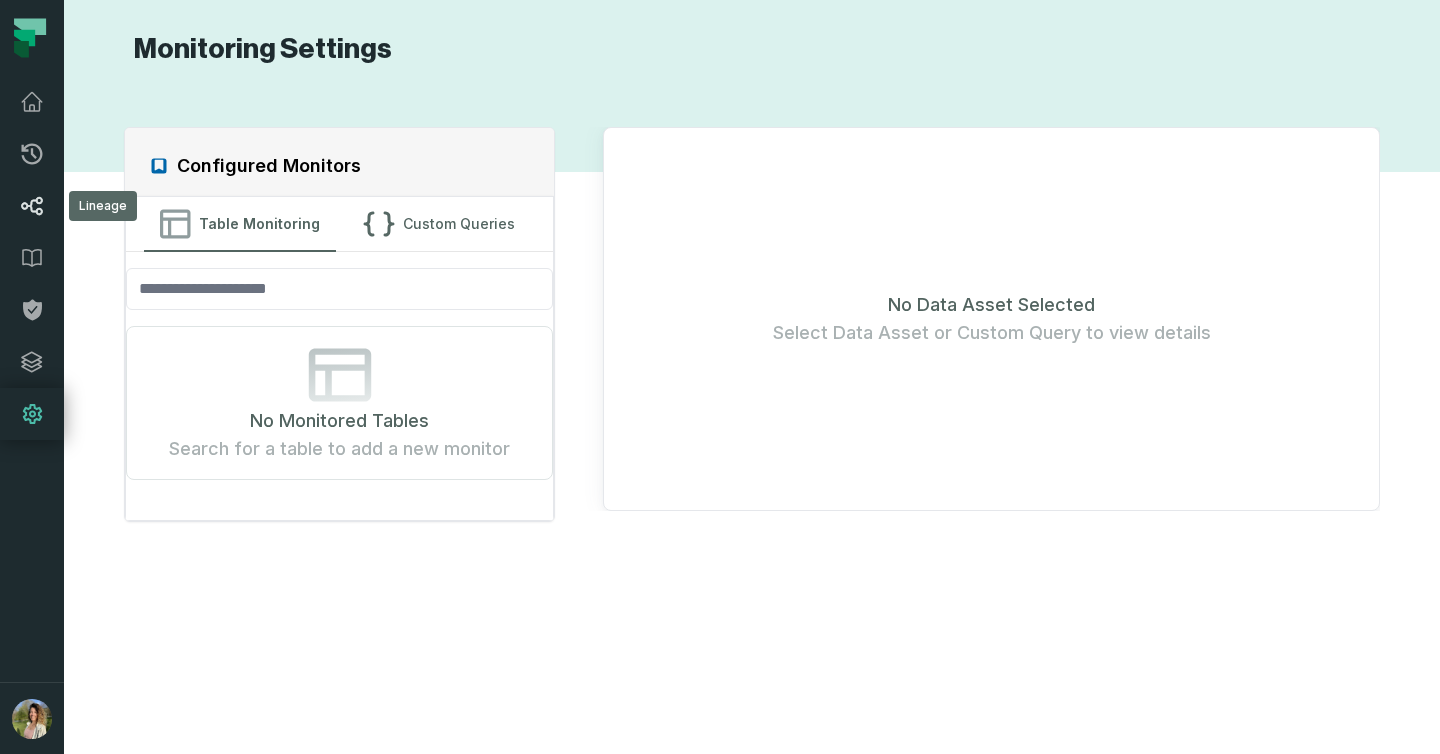 click 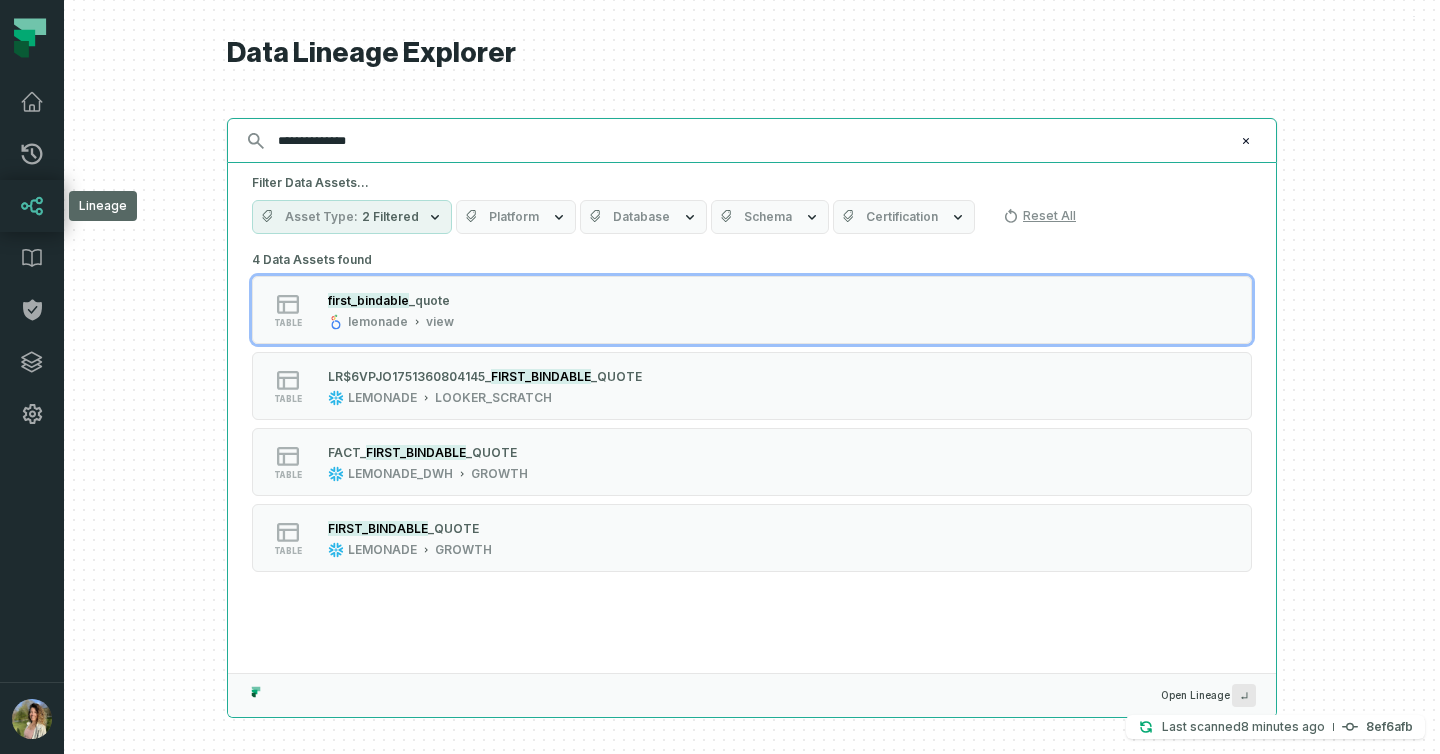 type on "**********" 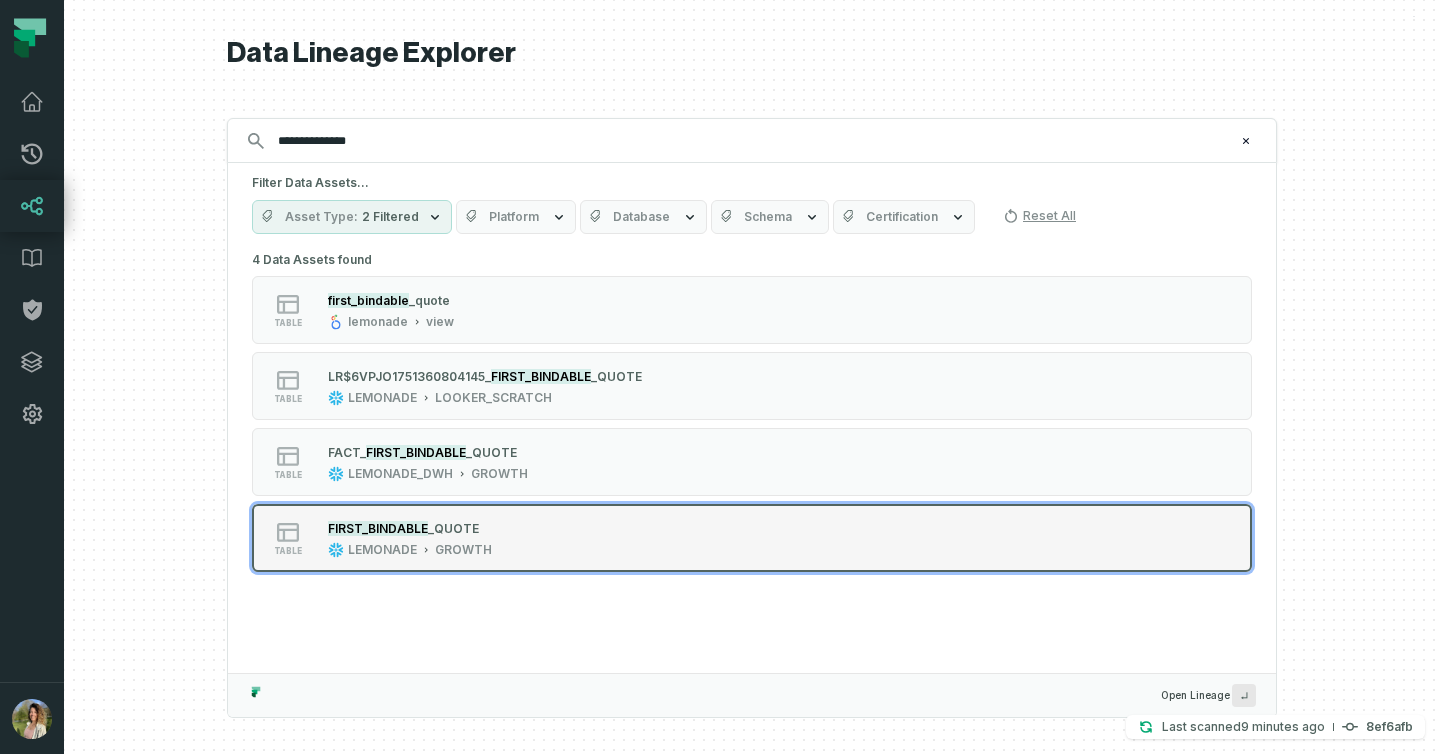 click on "table FIRST_BINDABLE _QUOTE LEMONADE GROWTH" at bounding box center [506, 538] 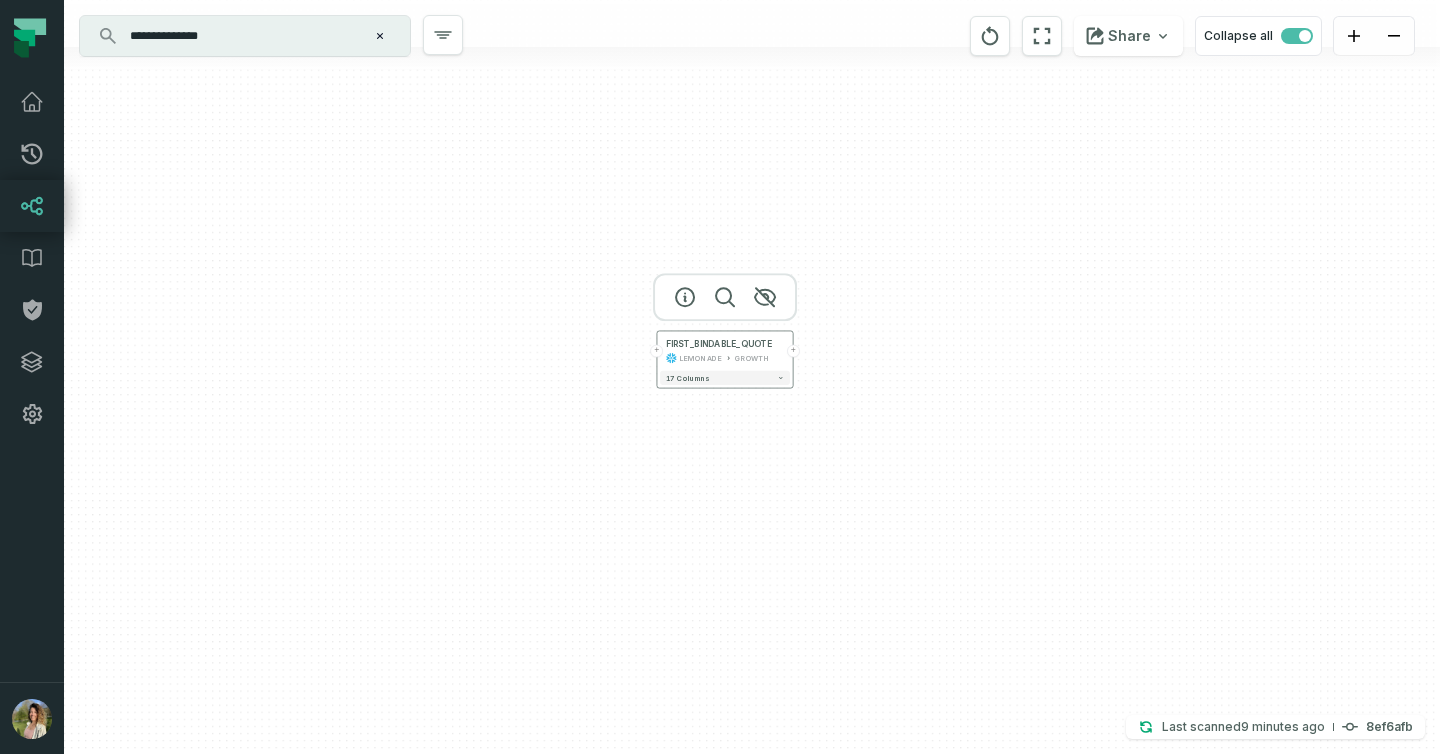 click on "+" at bounding box center (657, 351) 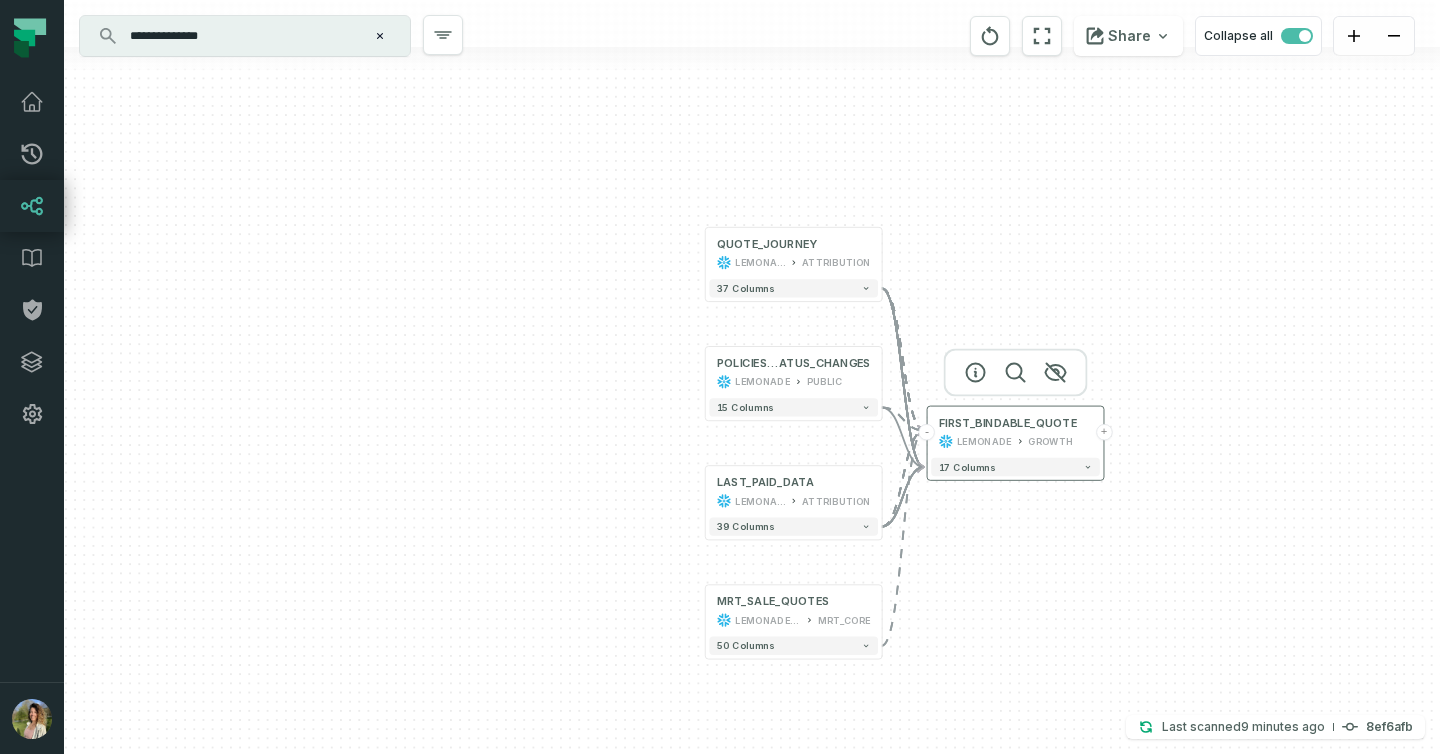 click on "-" at bounding box center (927, 432) 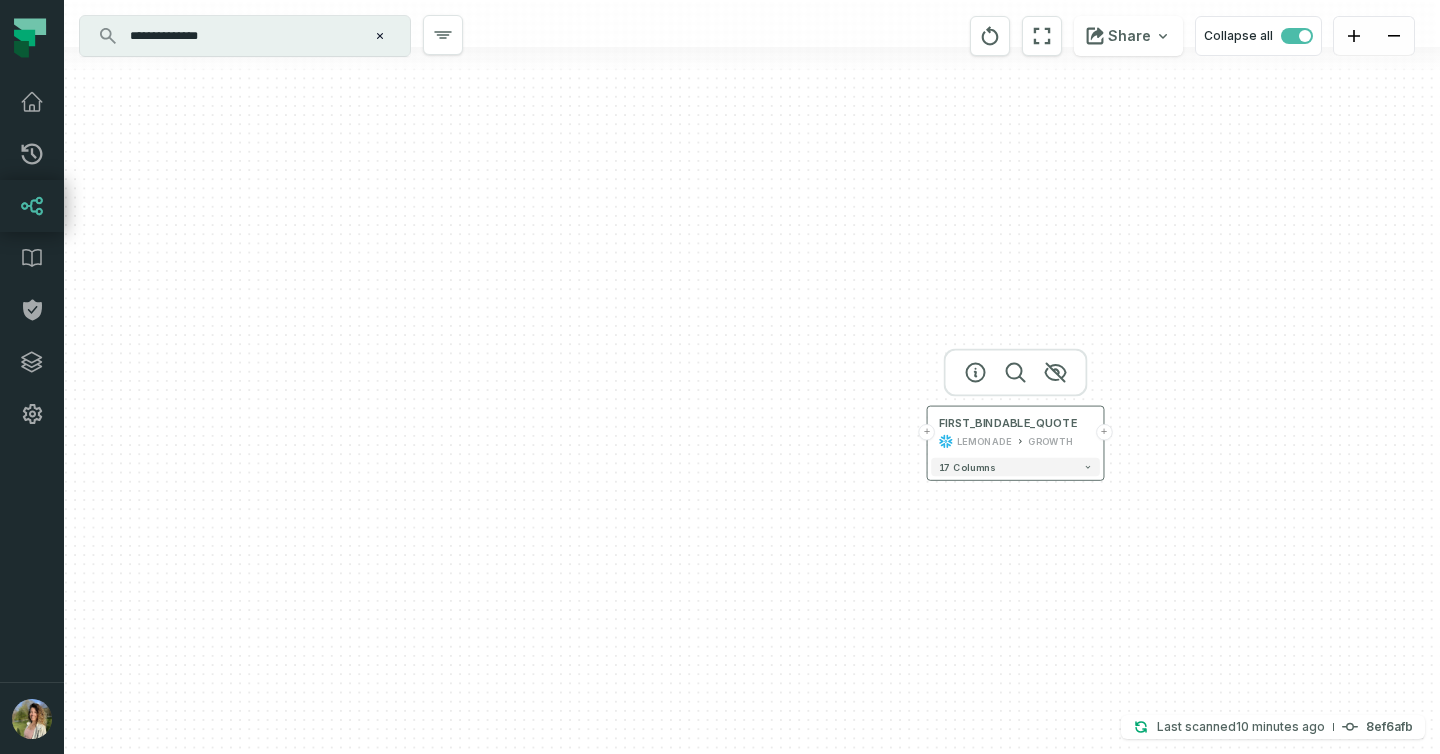 click on "+" at bounding box center [927, 432] 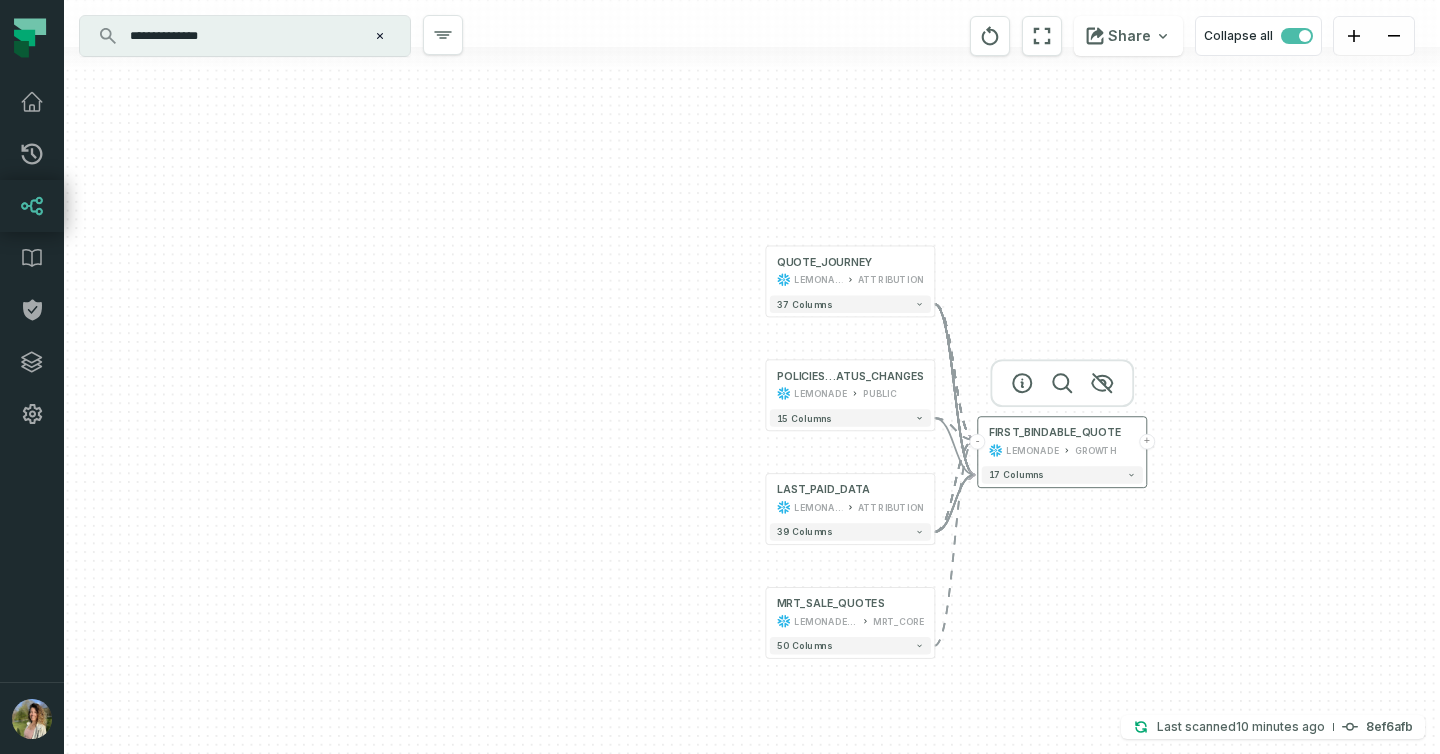 click on "+" at bounding box center [1147, 442] 